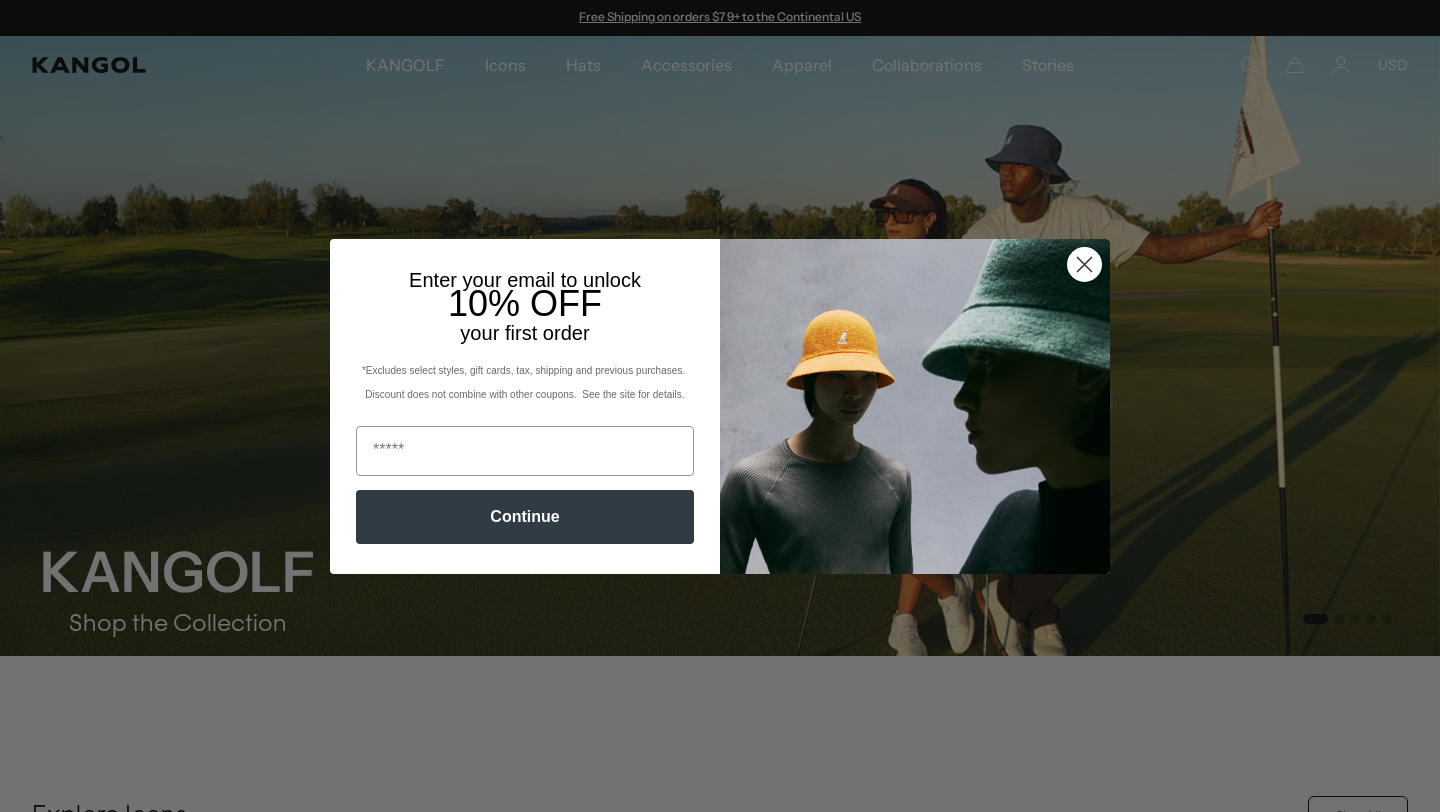 scroll, scrollTop: 0, scrollLeft: 0, axis: both 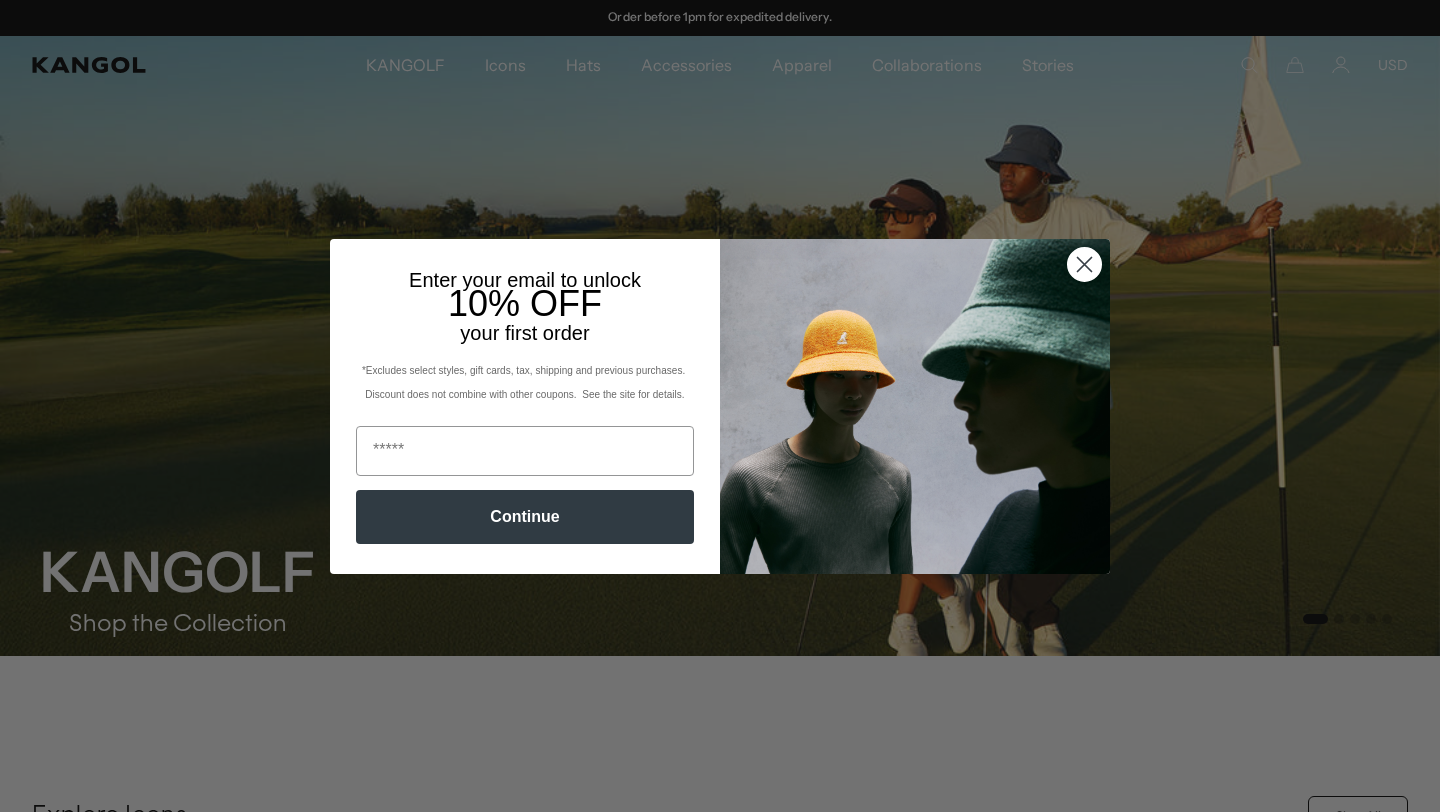 click 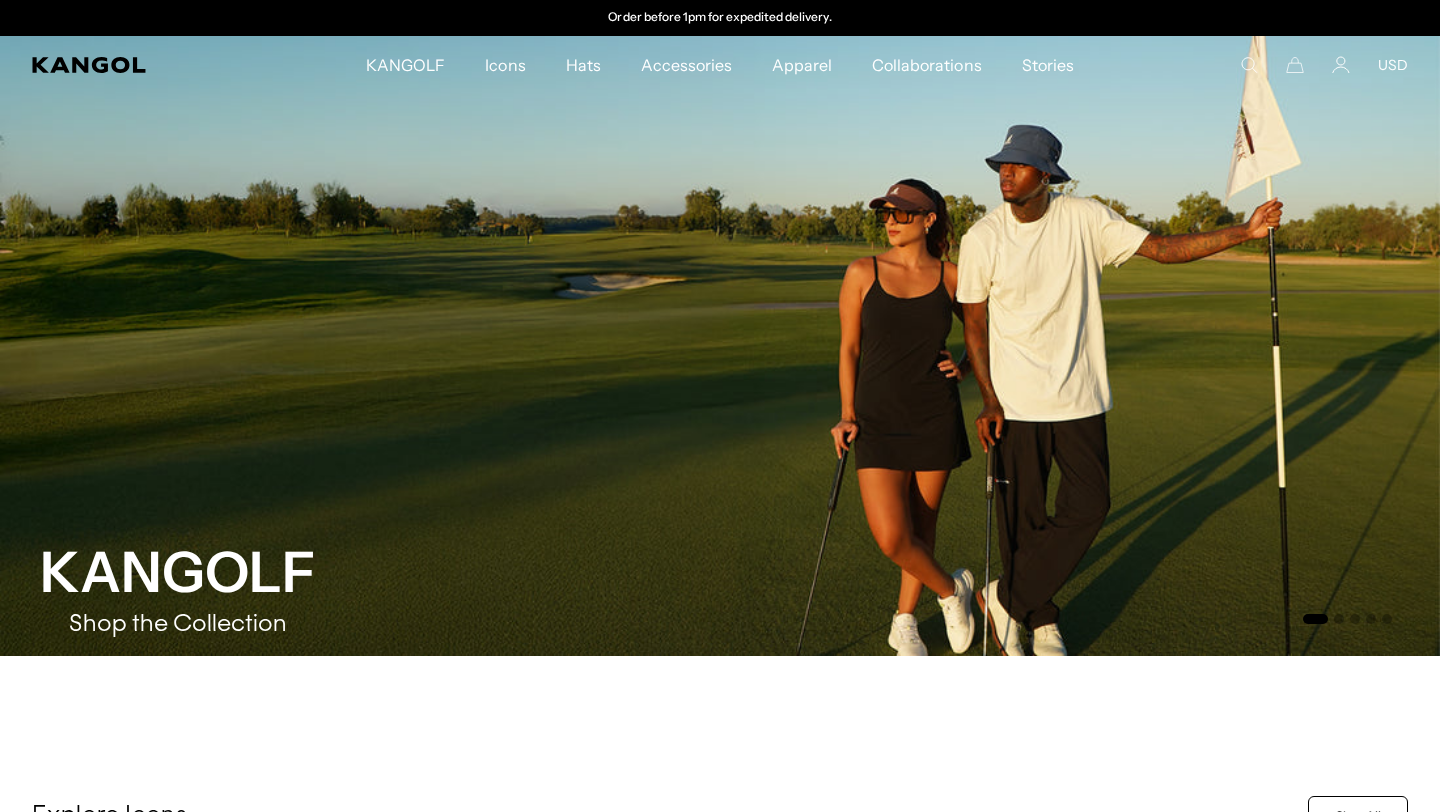scroll, scrollTop: 0, scrollLeft: 0, axis: both 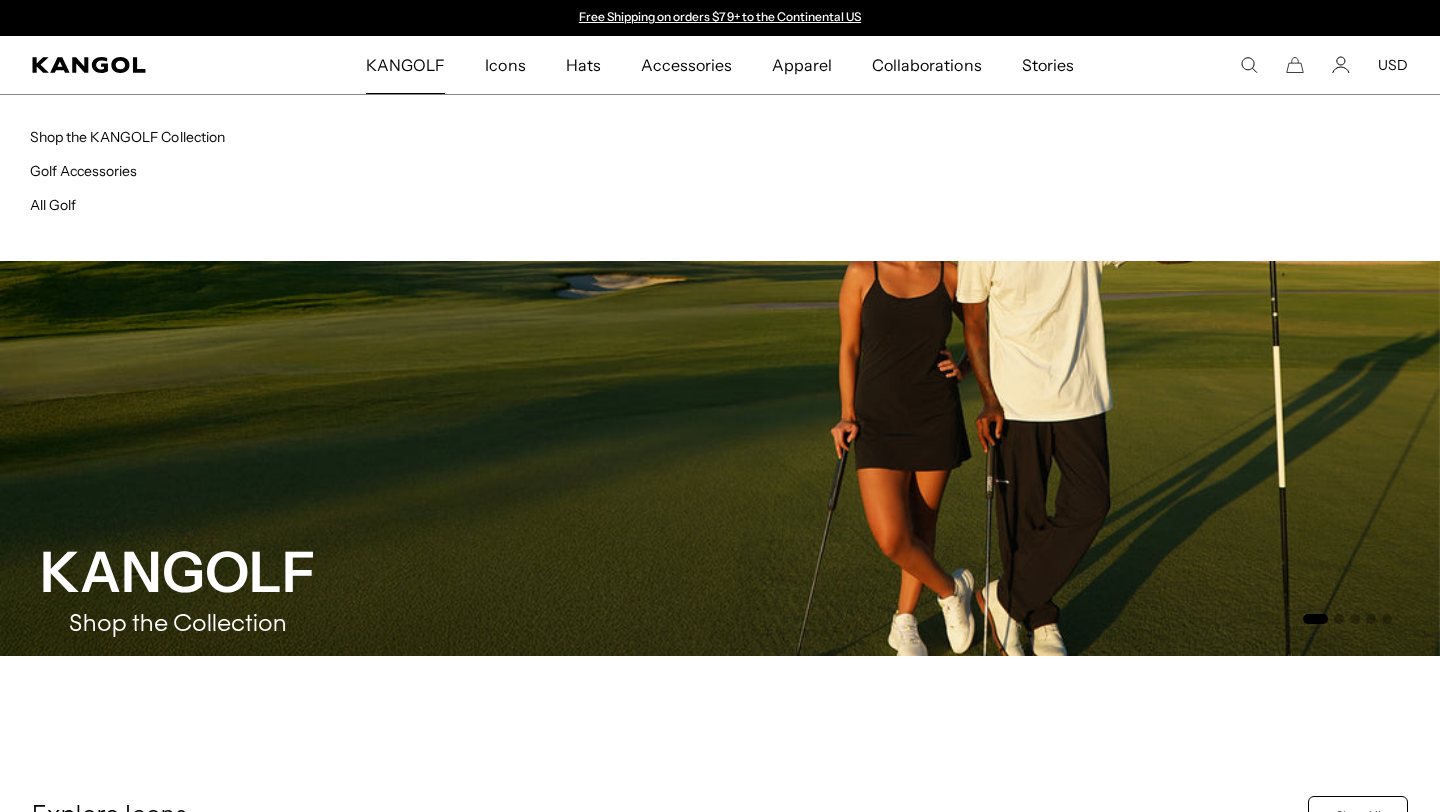 click on "KANGOLF" at bounding box center [405, 65] 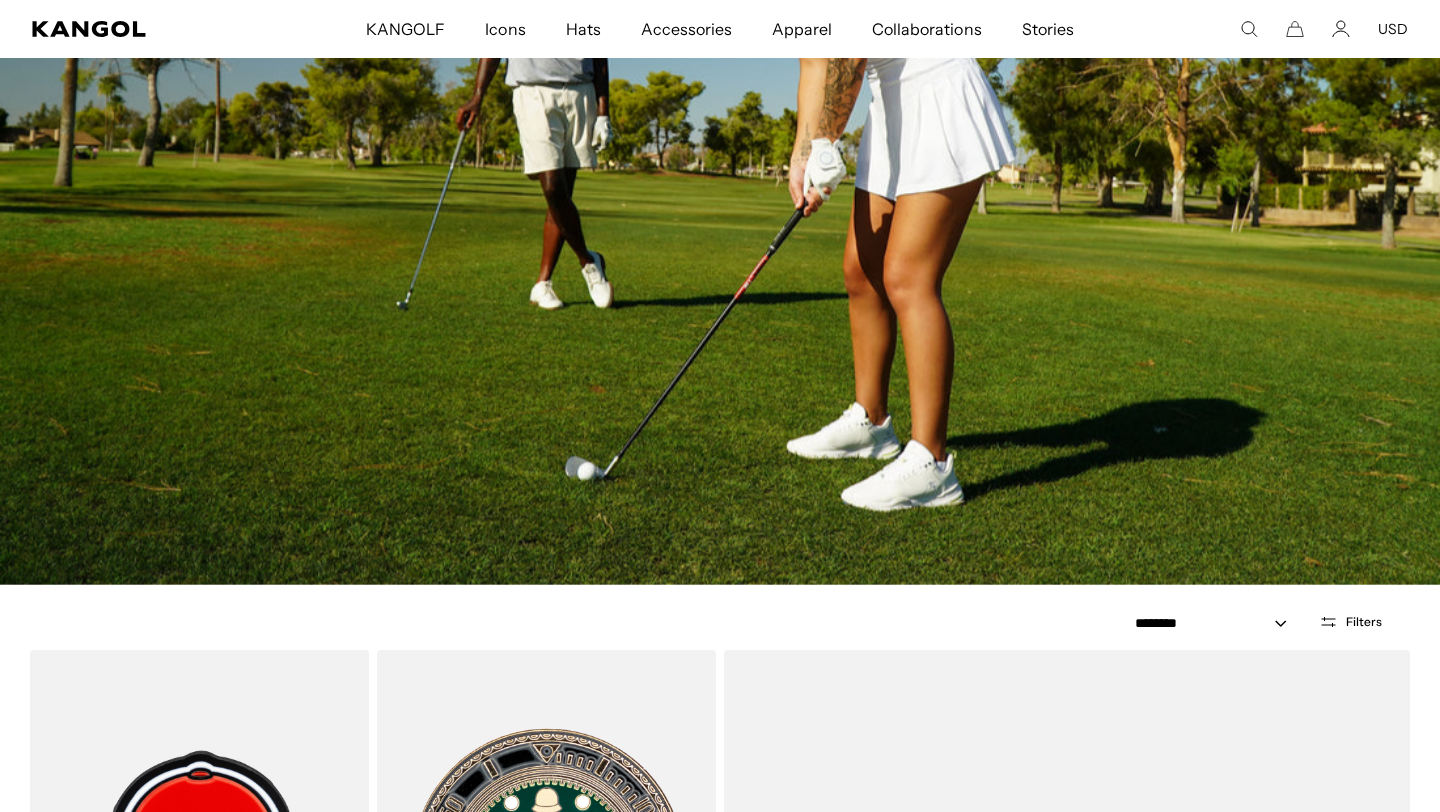 scroll, scrollTop: 552, scrollLeft: 0, axis: vertical 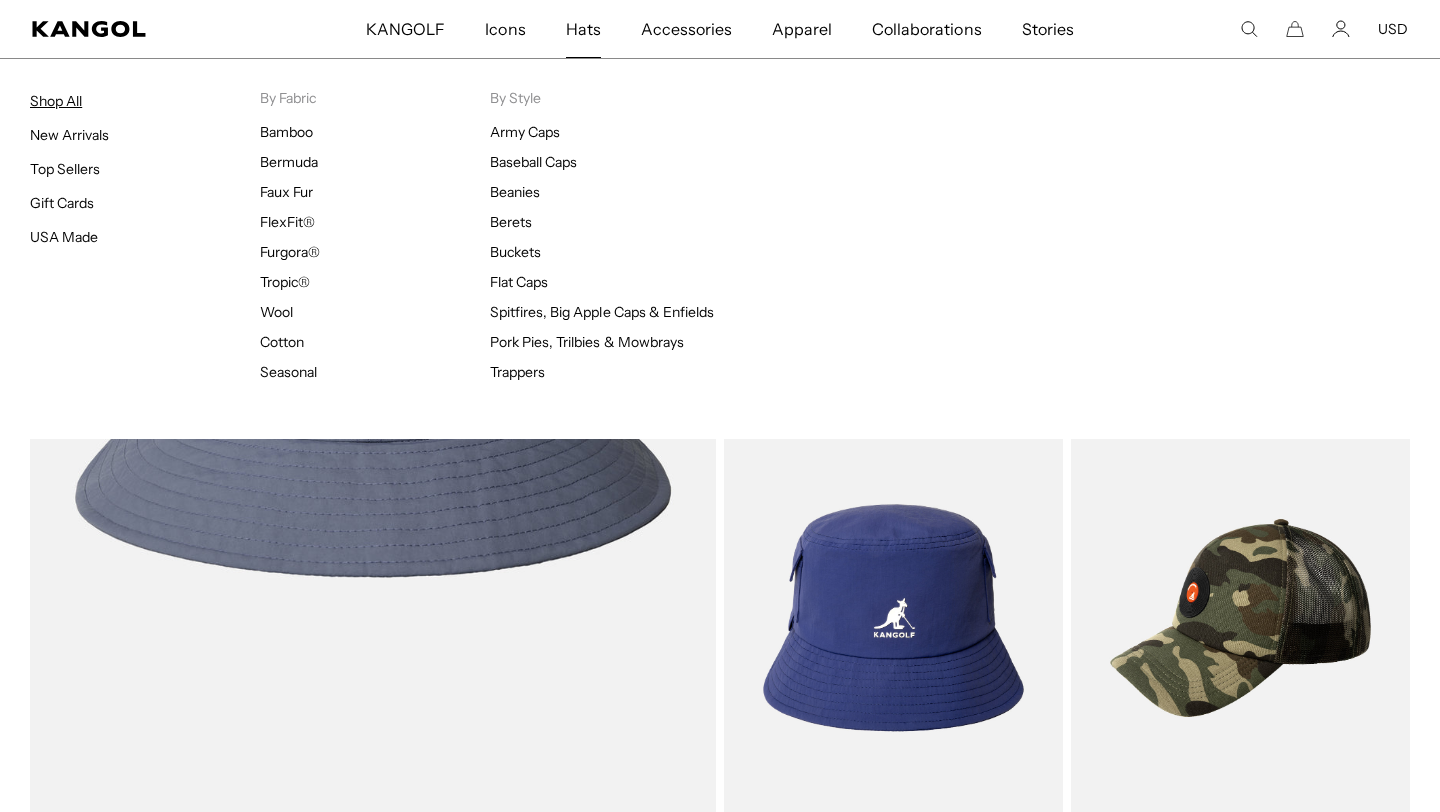 click on "Shop All" at bounding box center [56, 101] 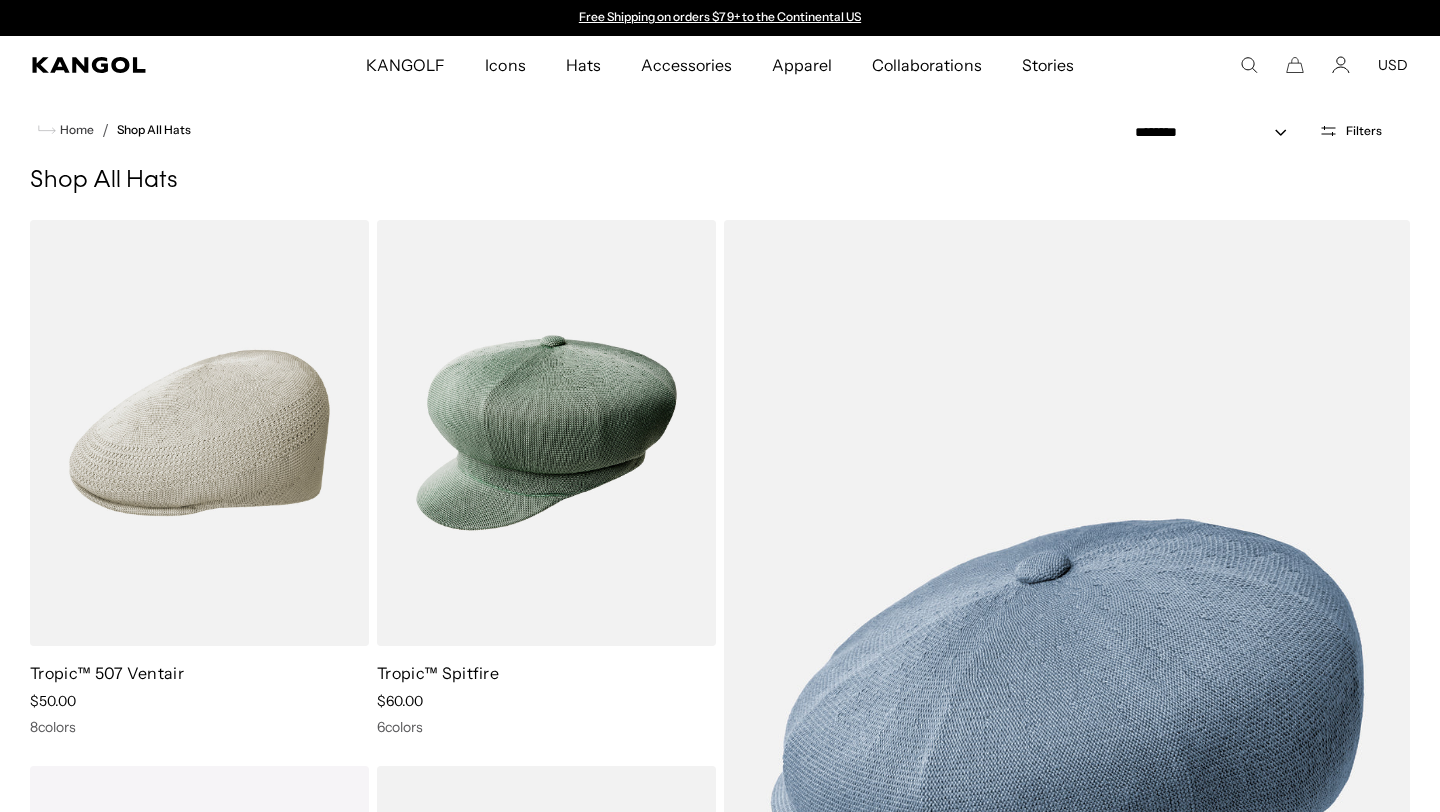 scroll, scrollTop: 0, scrollLeft: 0, axis: both 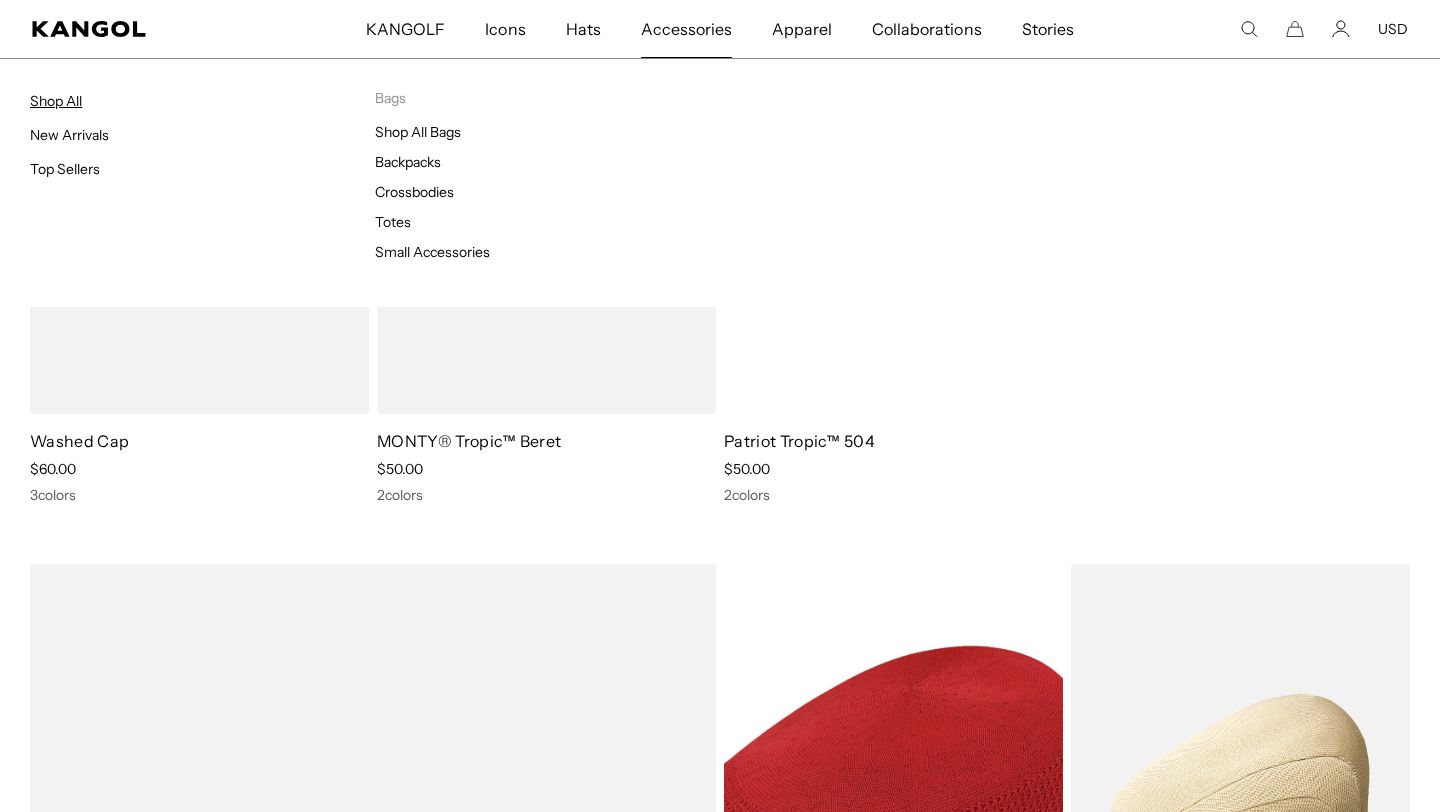 click on "Shop All" at bounding box center [56, 101] 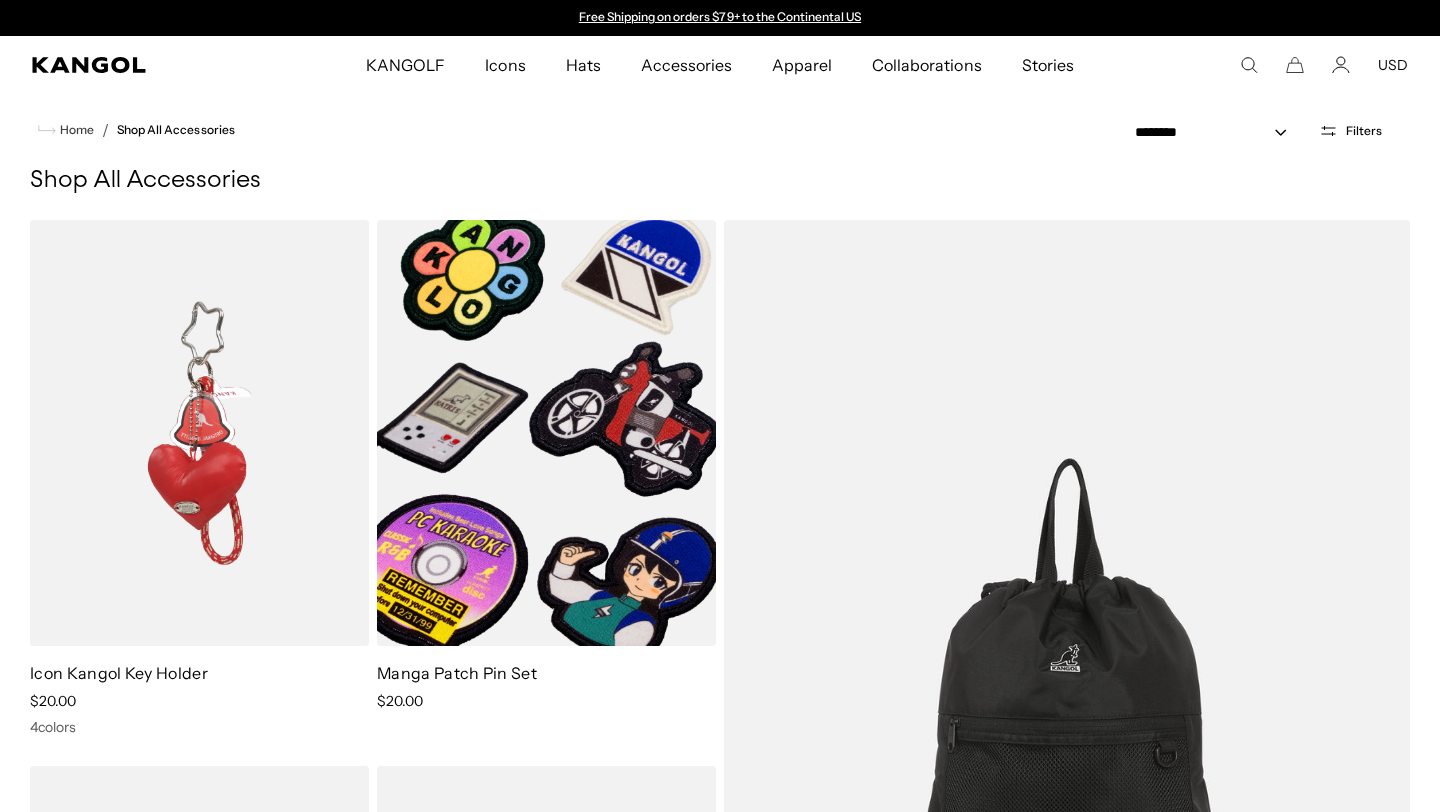 scroll, scrollTop: 0, scrollLeft: 0, axis: both 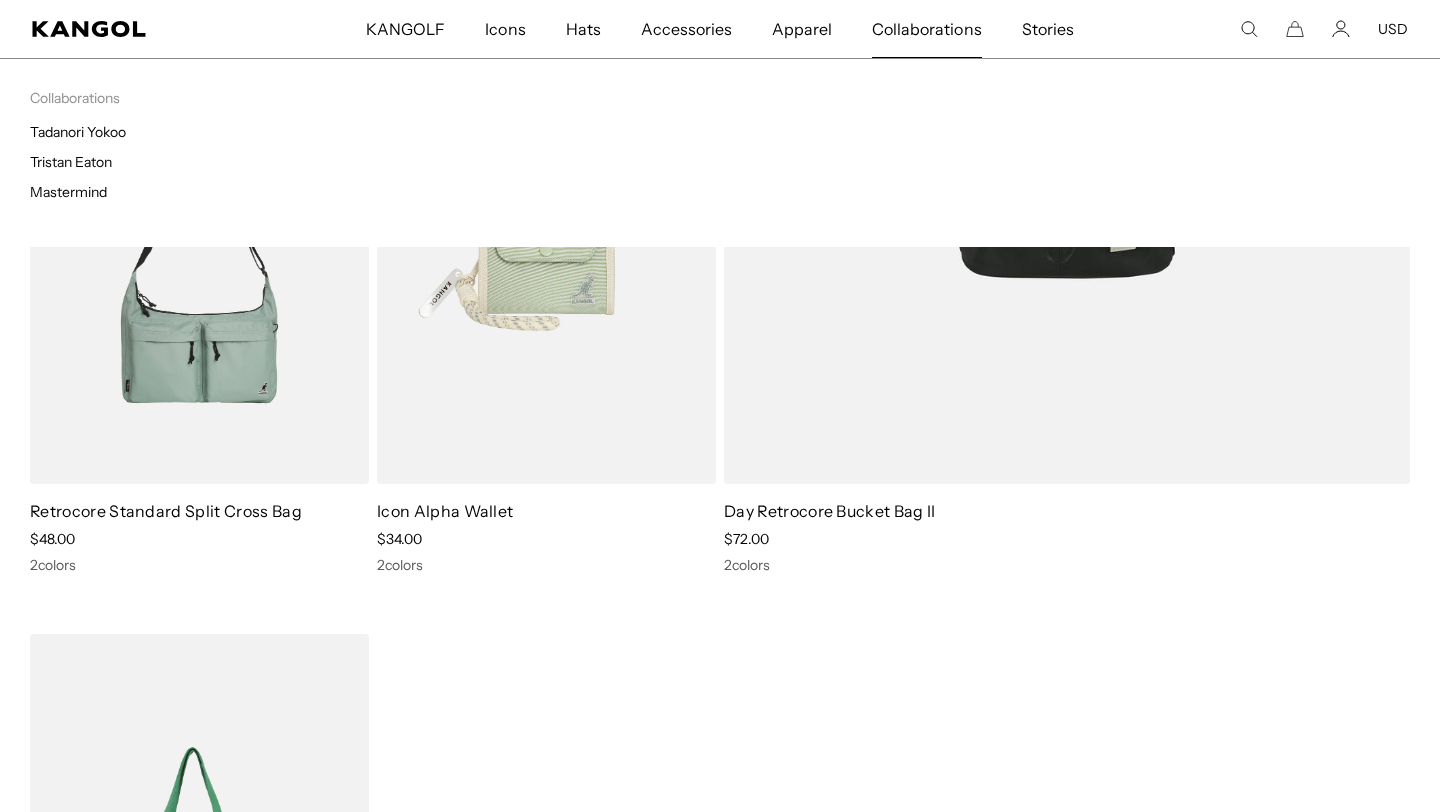 click on "Collaborations" at bounding box center [926, 29] 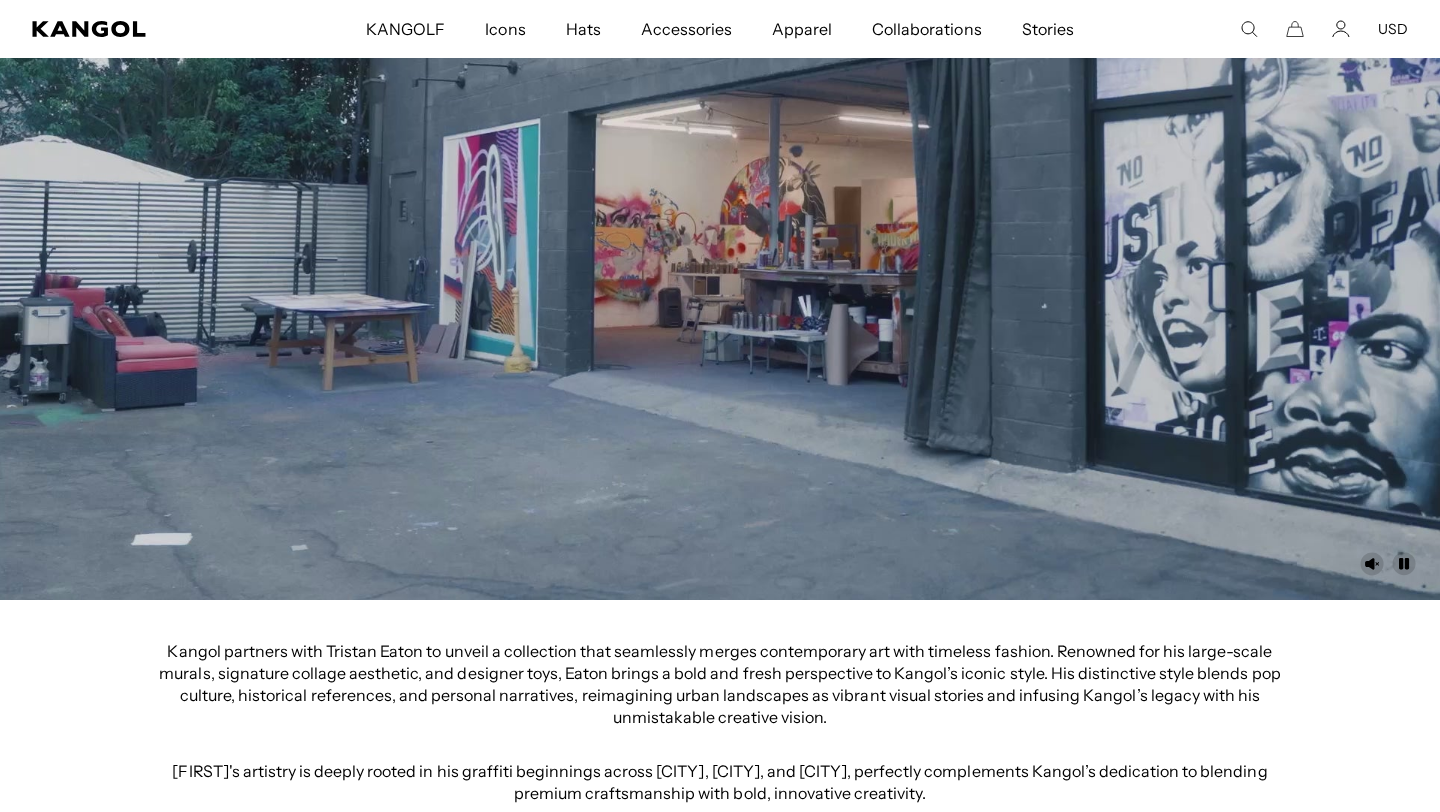 scroll, scrollTop: 512, scrollLeft: 0, axis: vertical 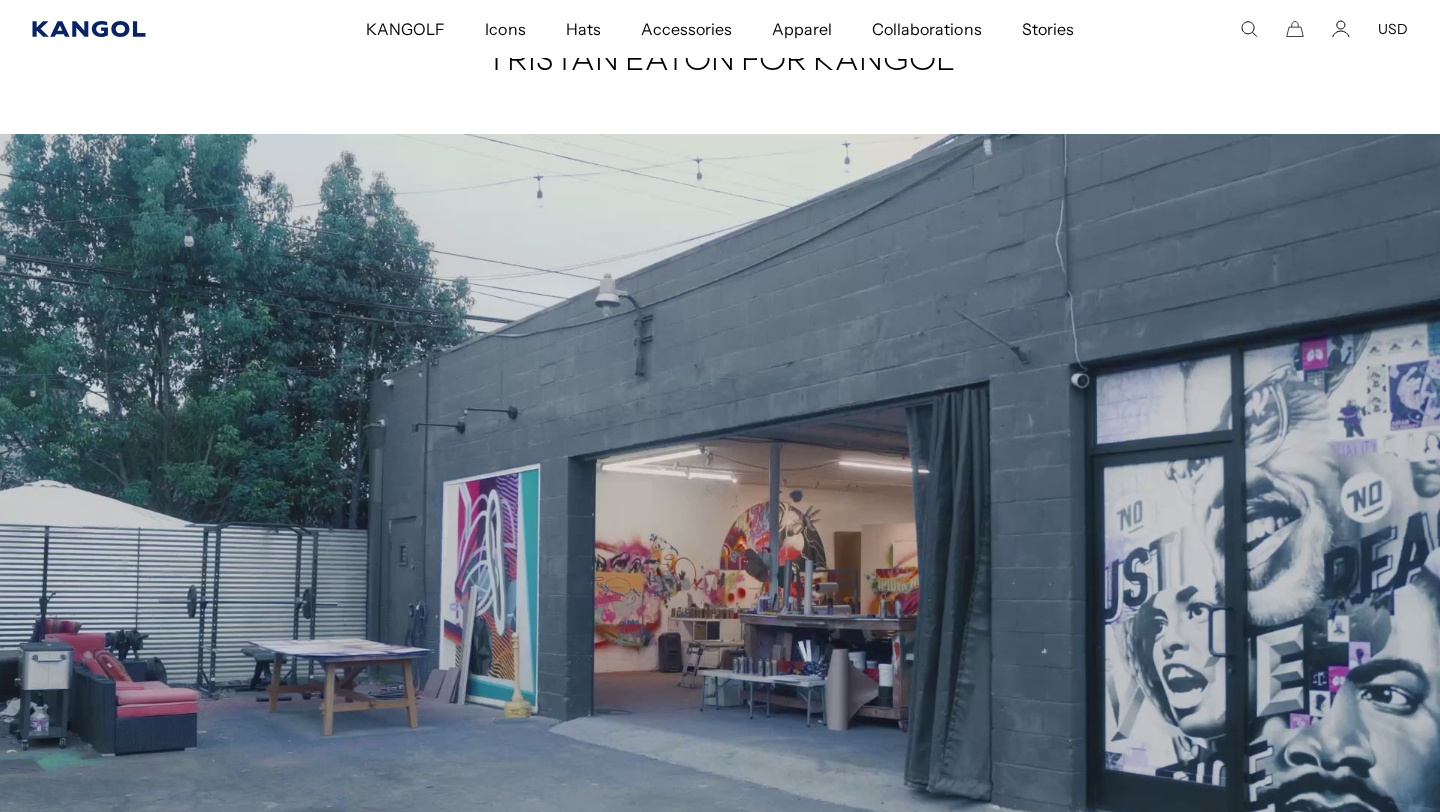 click 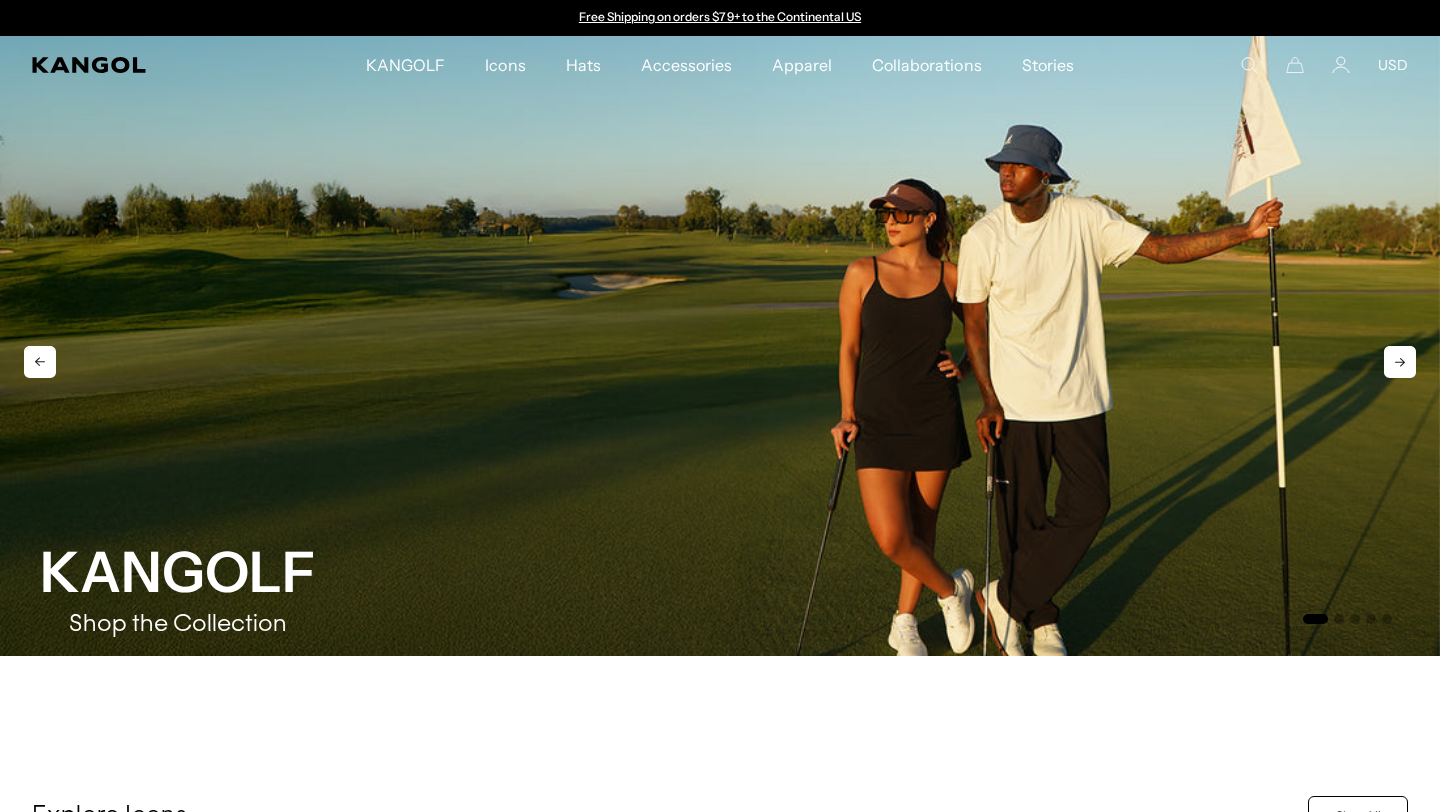 scroll, scrollTop: 0, scrollLeft: 0, axis: both 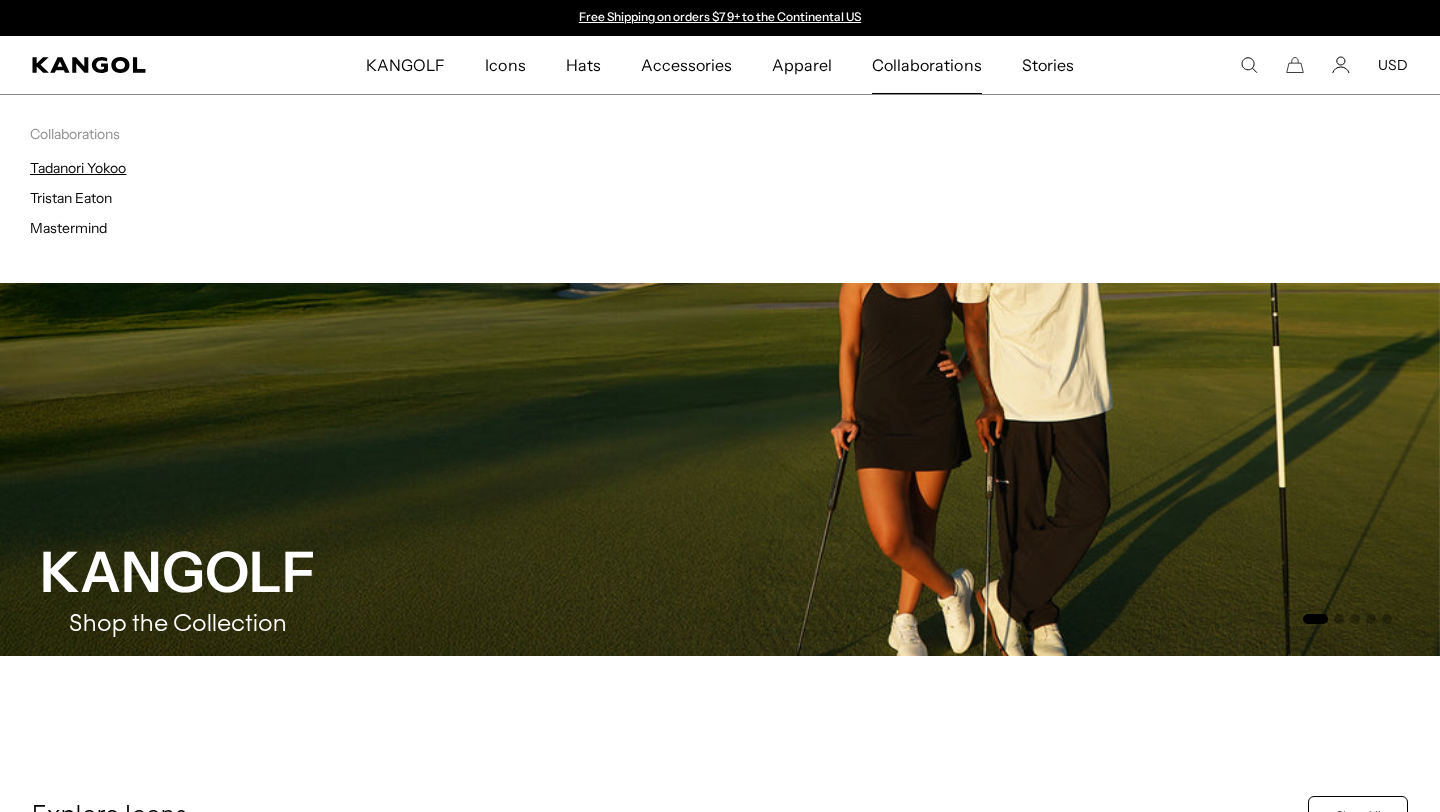 click on "Tadanori Yokoo" at bounding box center [78, 168] 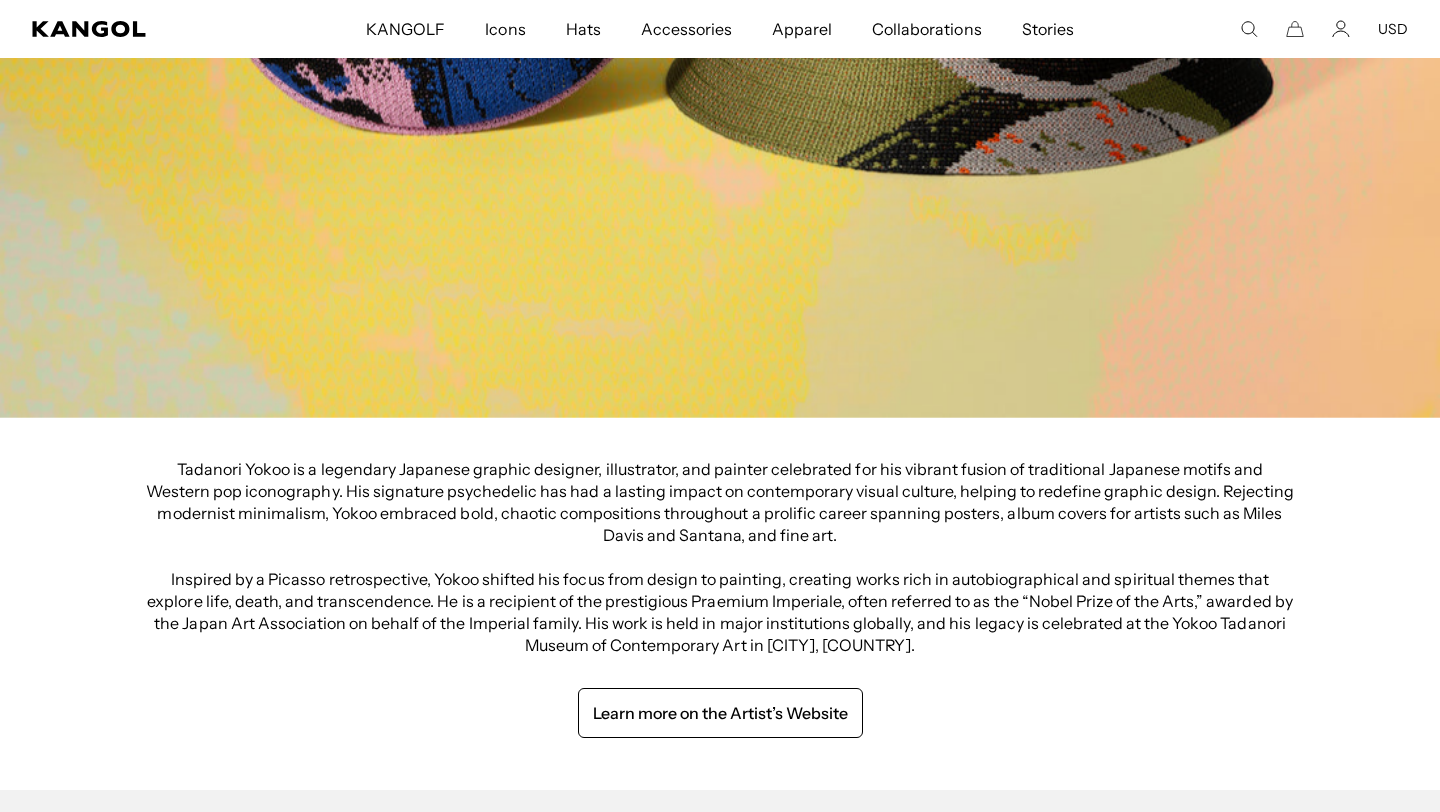 scroll, scrollTop: 994, scrollLeft: 0, axis: vertical 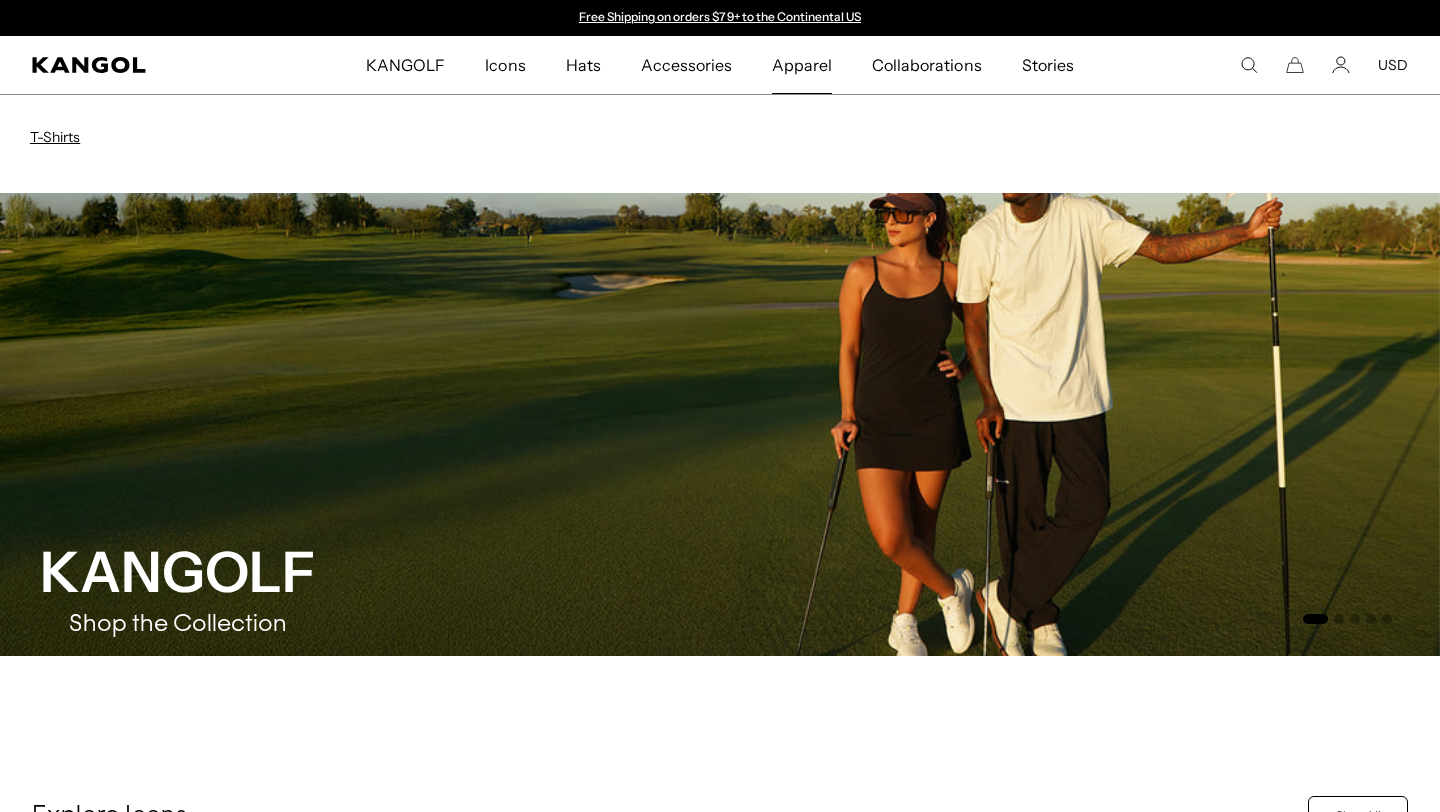 click on "T-Shirts" at bounding box center (55, 137) 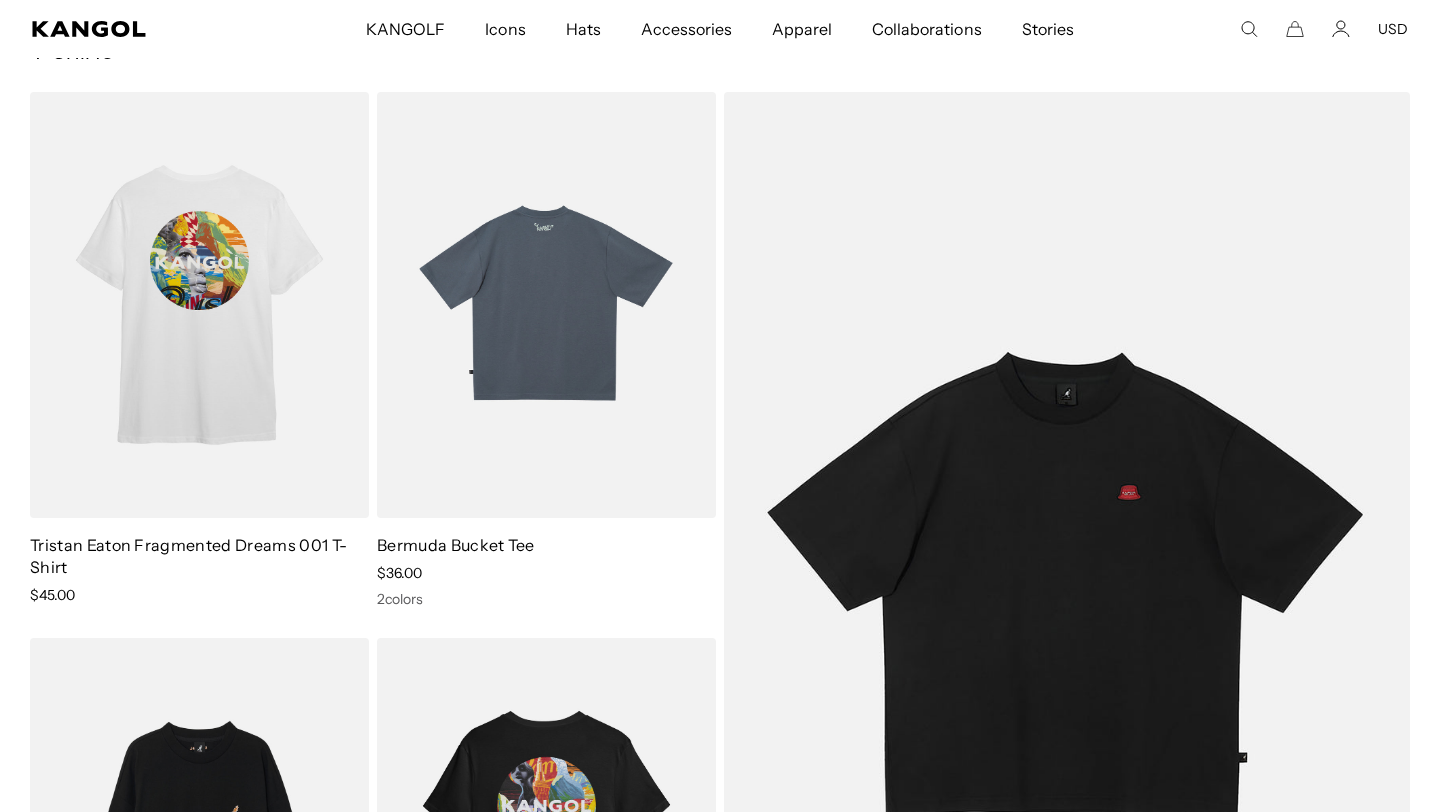 scroll, scrollTop: 134, scrollLeft: 0, axis: vertical 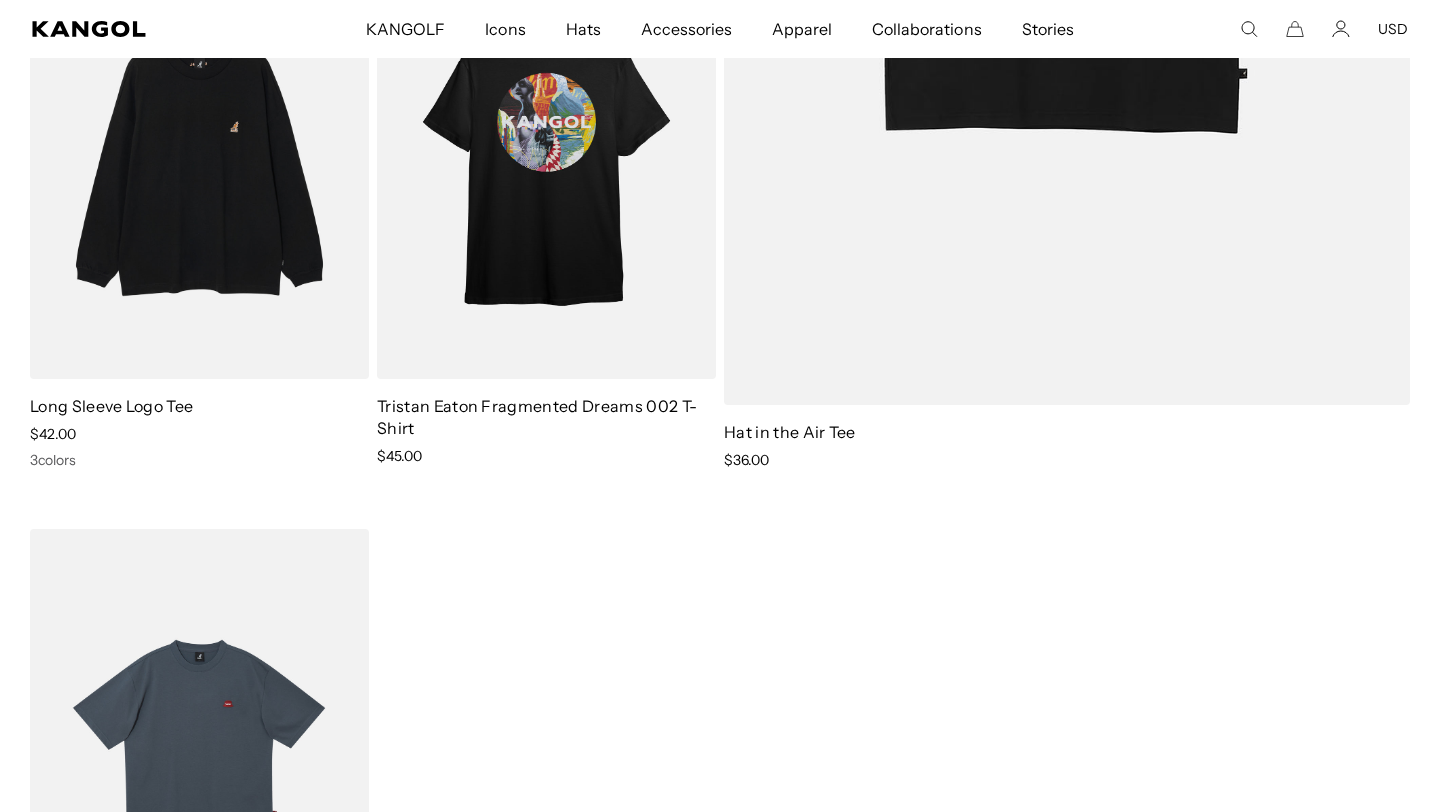 click on "Tristan Eaton Fragmented Dreams 001 T-Shirt Sale Price $45.00 Bermuda Bucket Tee Sale Price $36.00 2  colors Long Sleeve Logo Tee Sale Price $42.00 3  colors Tristan Eaton Fragmented Dreams 002 T-Shirt Sale Price $45.00 Hat in the Air Tee Sale Price $36.00 Legacy Tee Sale Price $36.00" at bounding box center (720, 213) 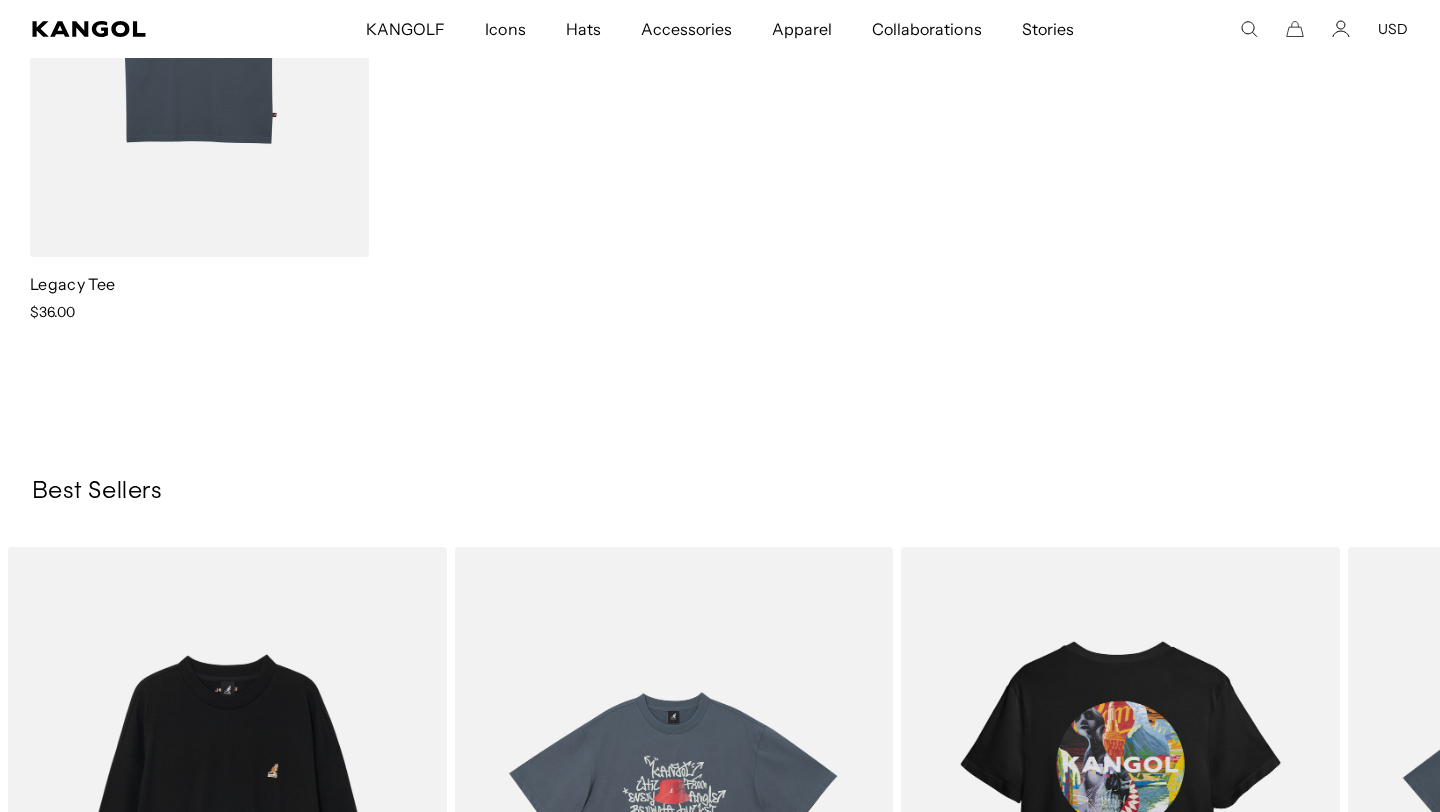 scroll, scrollTop: 1606, scrollLeft: 0, axis: vertical 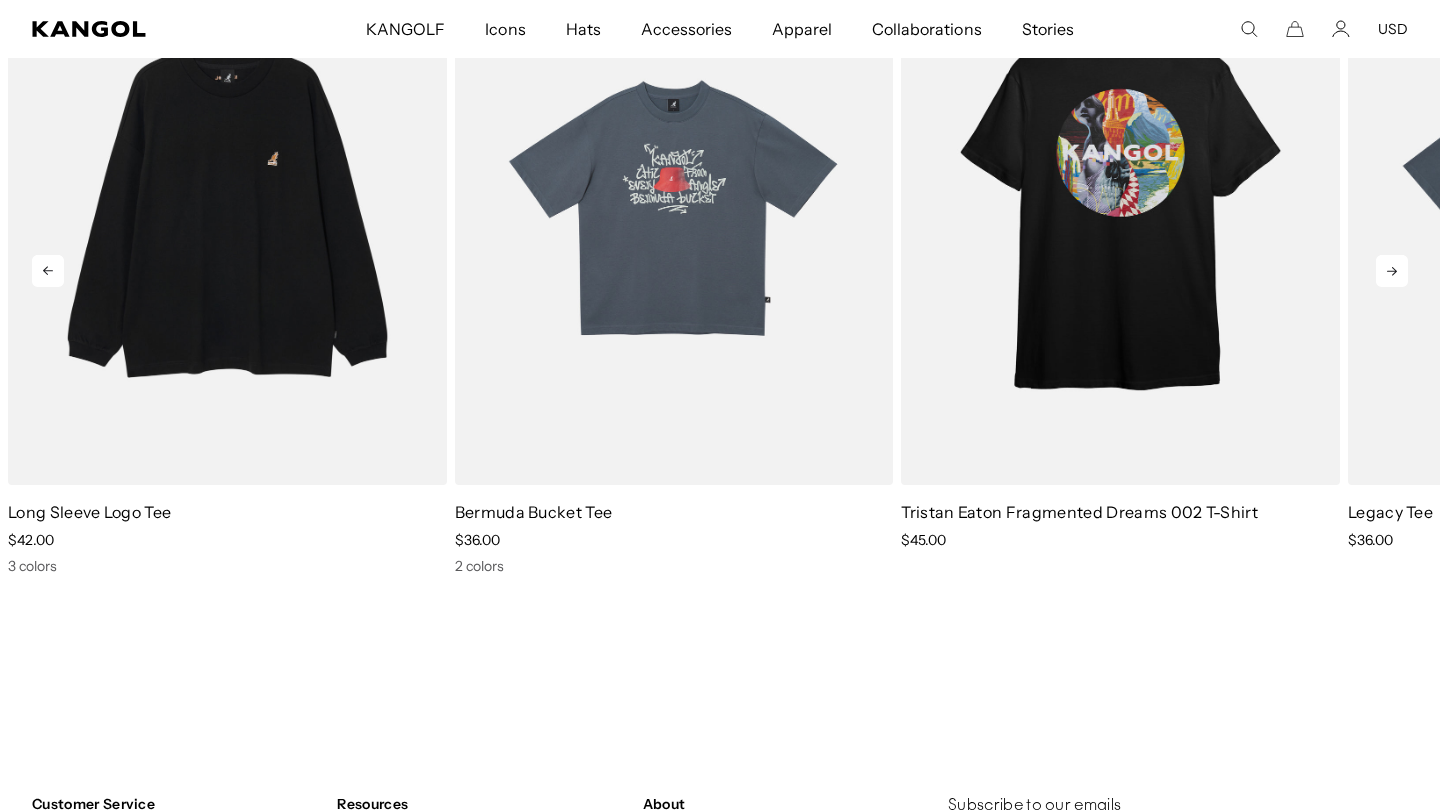 click 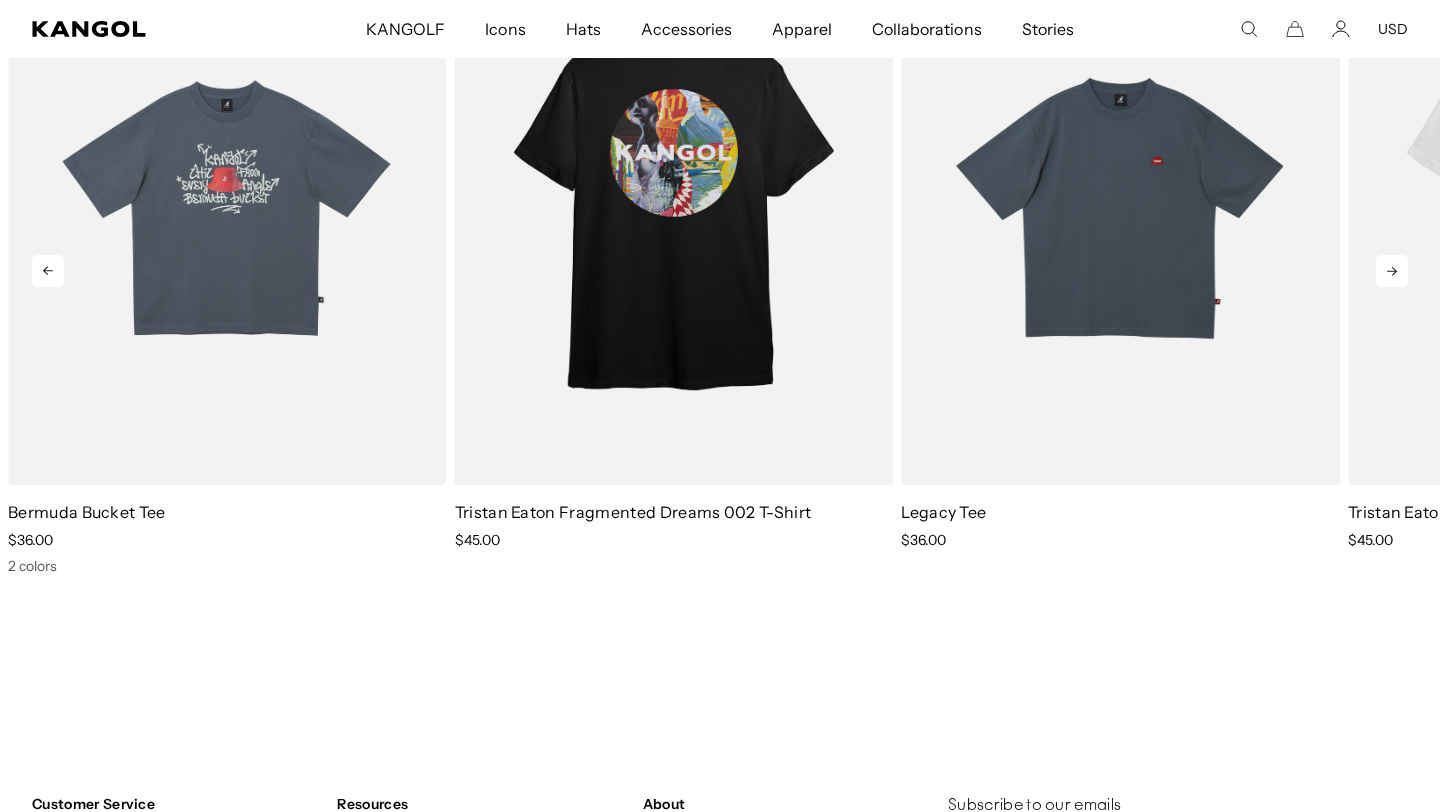 click 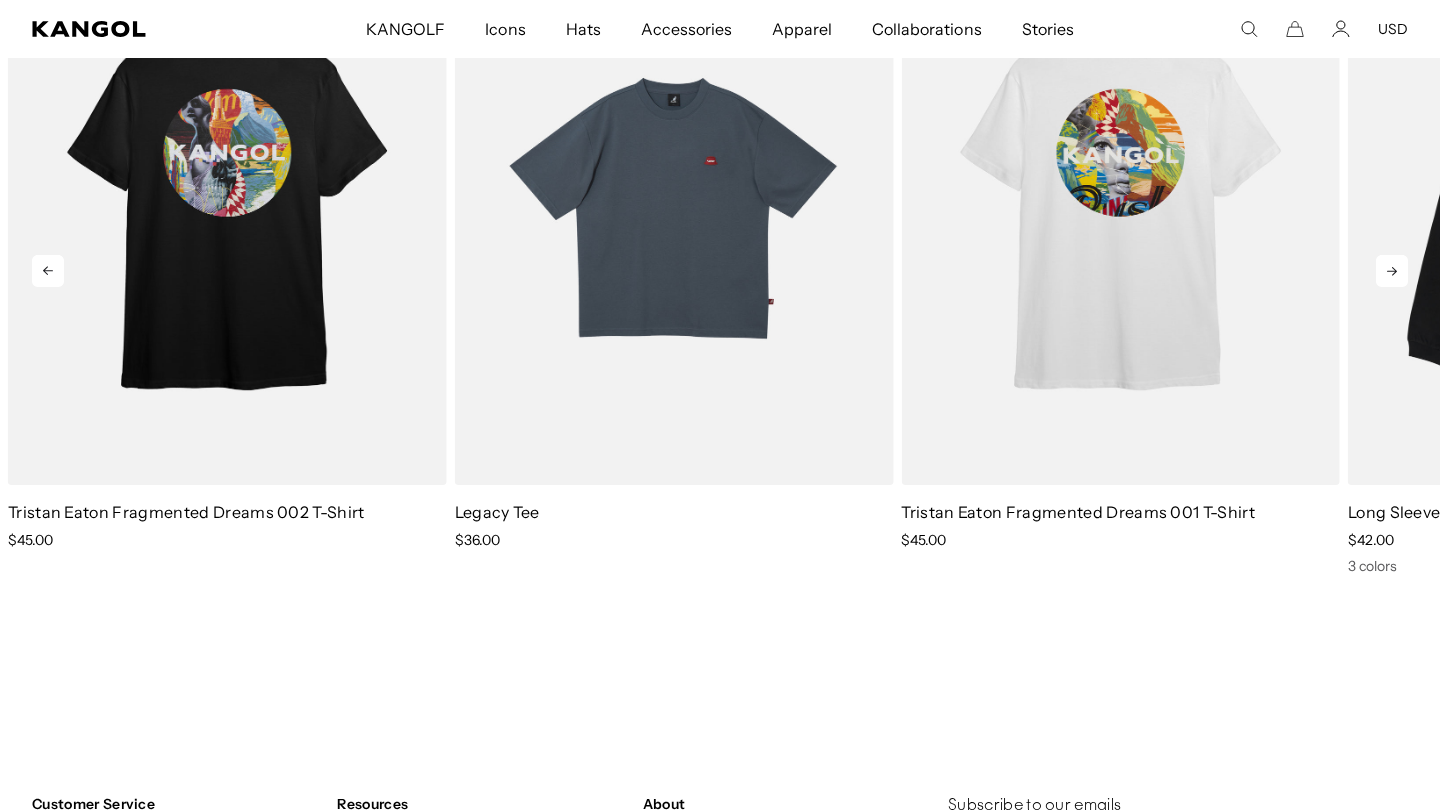 click 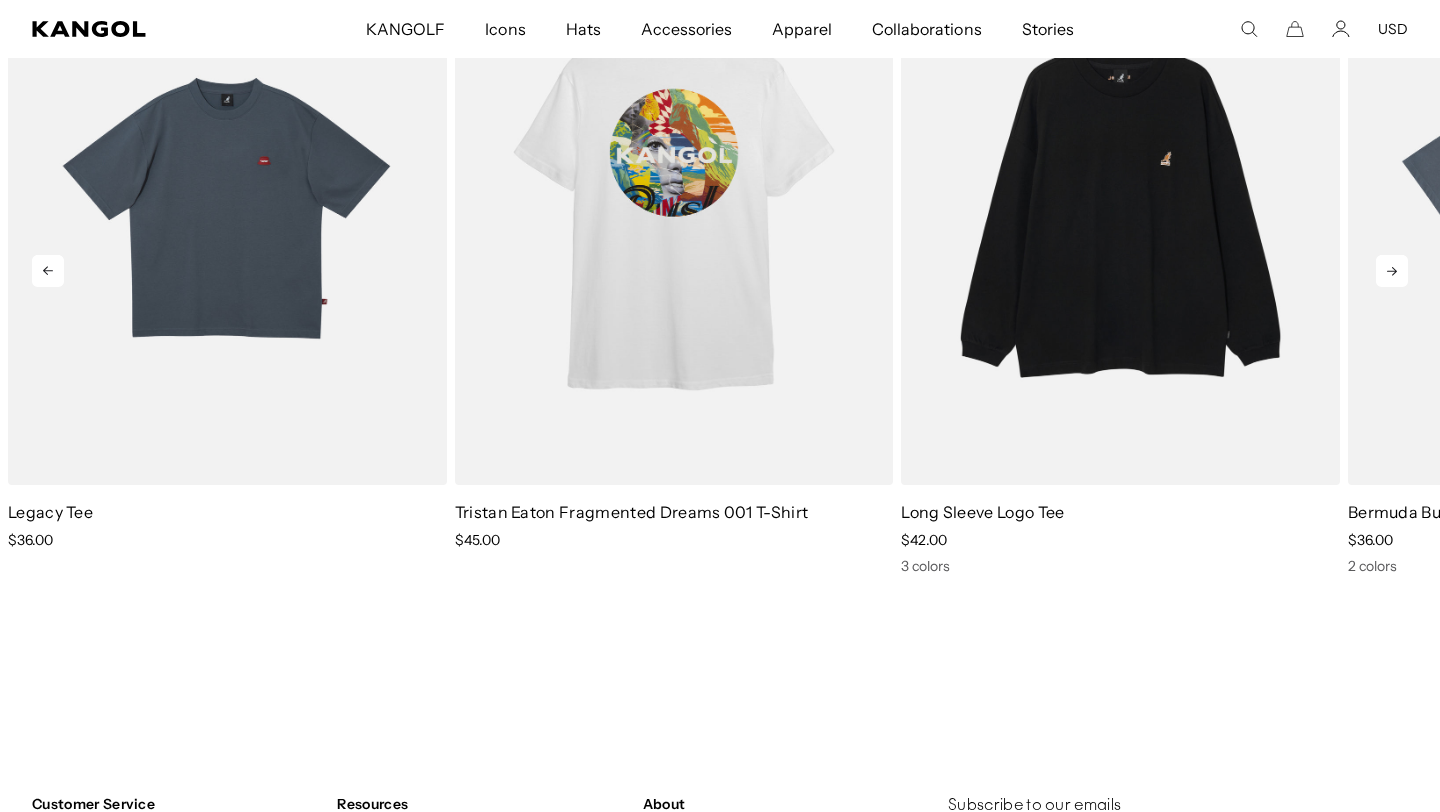 click 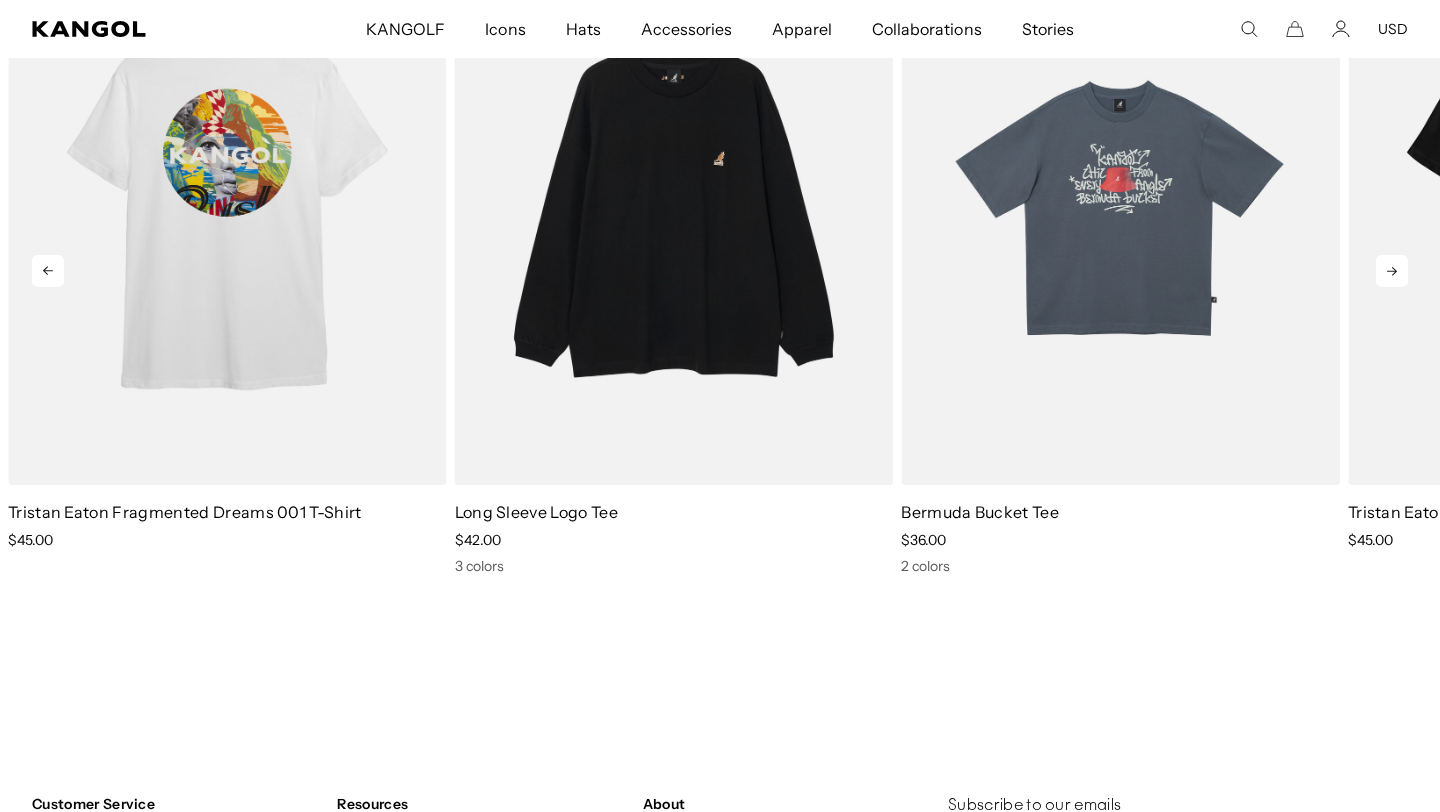 click 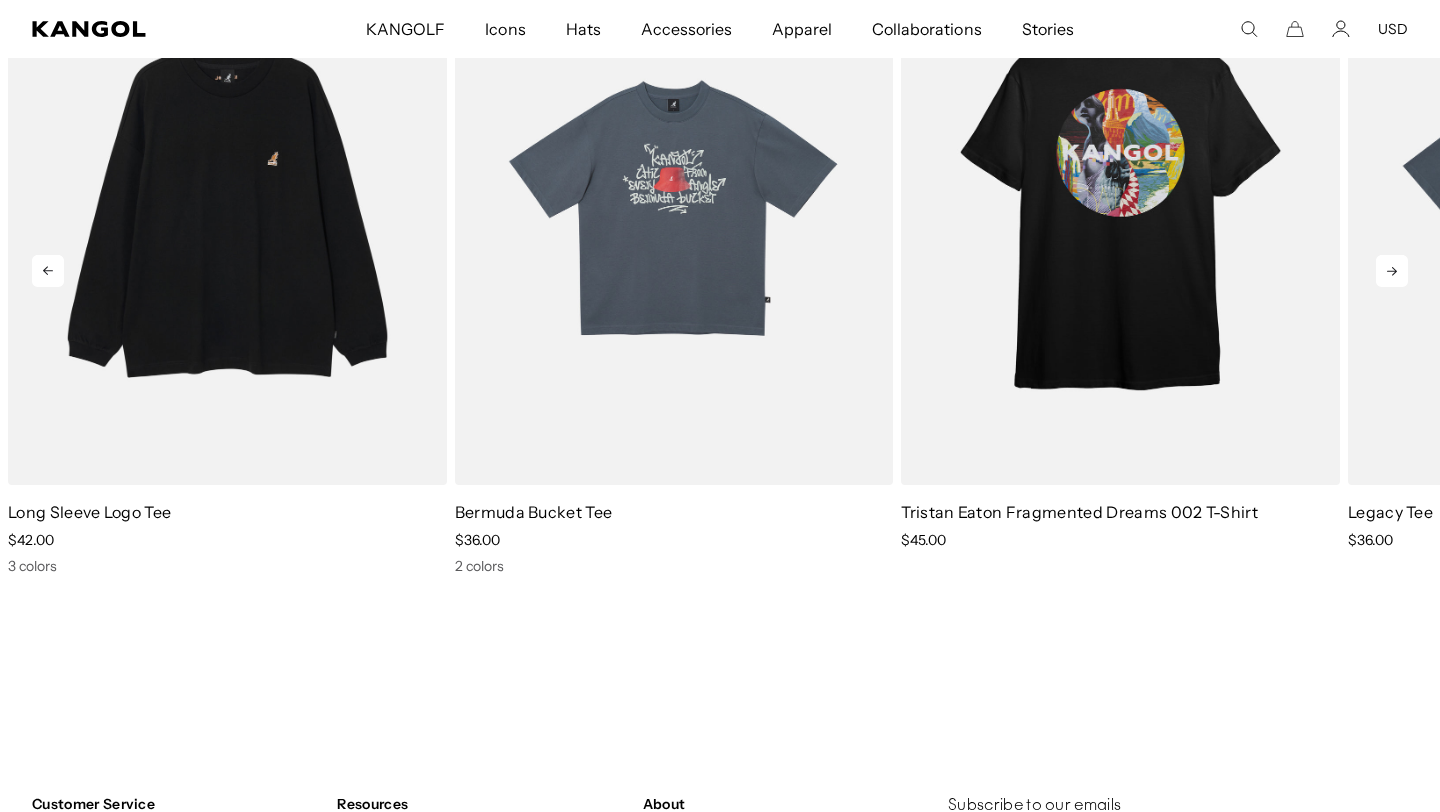 click 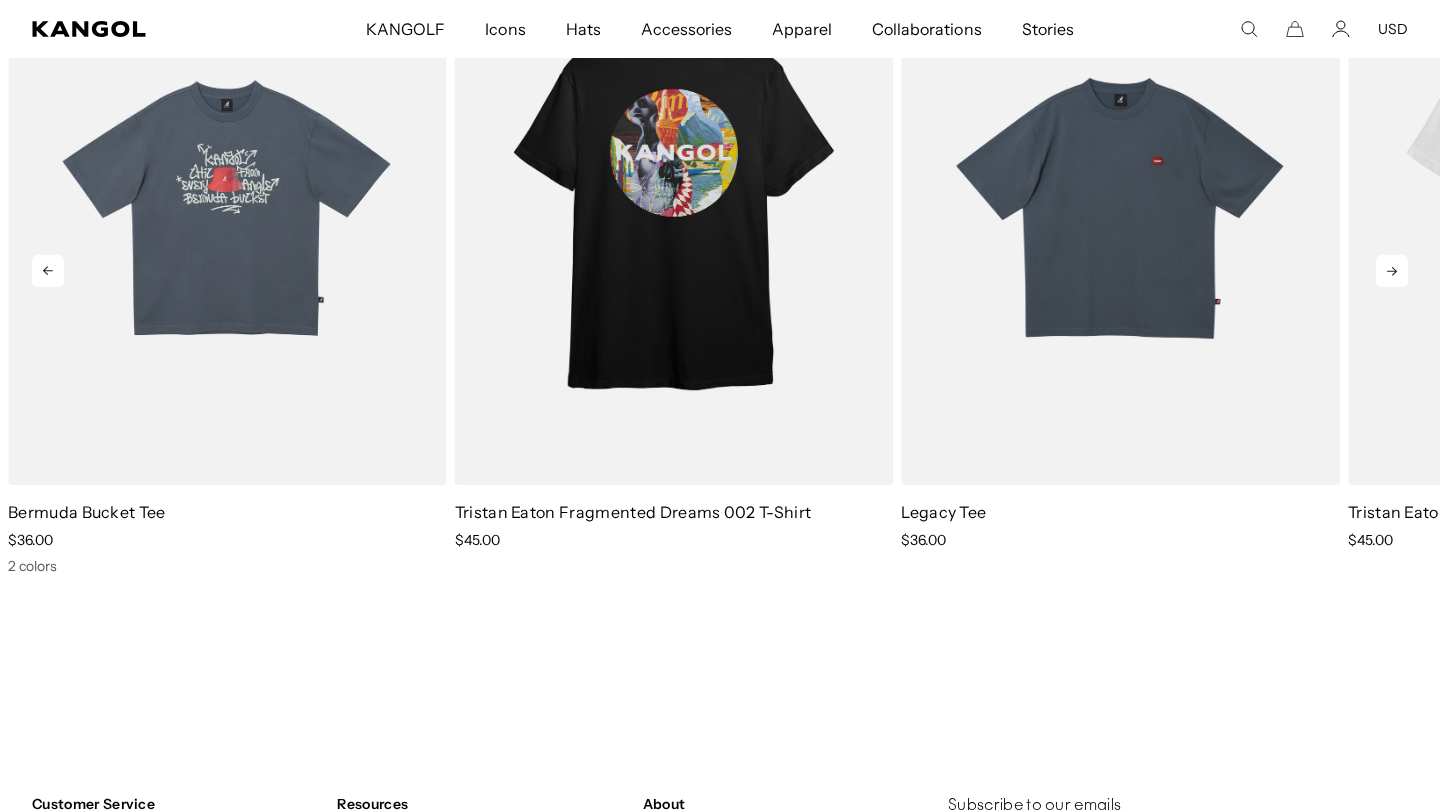 scroll, scrollTop: 0, scrollLeft: 412, axis: horizontal 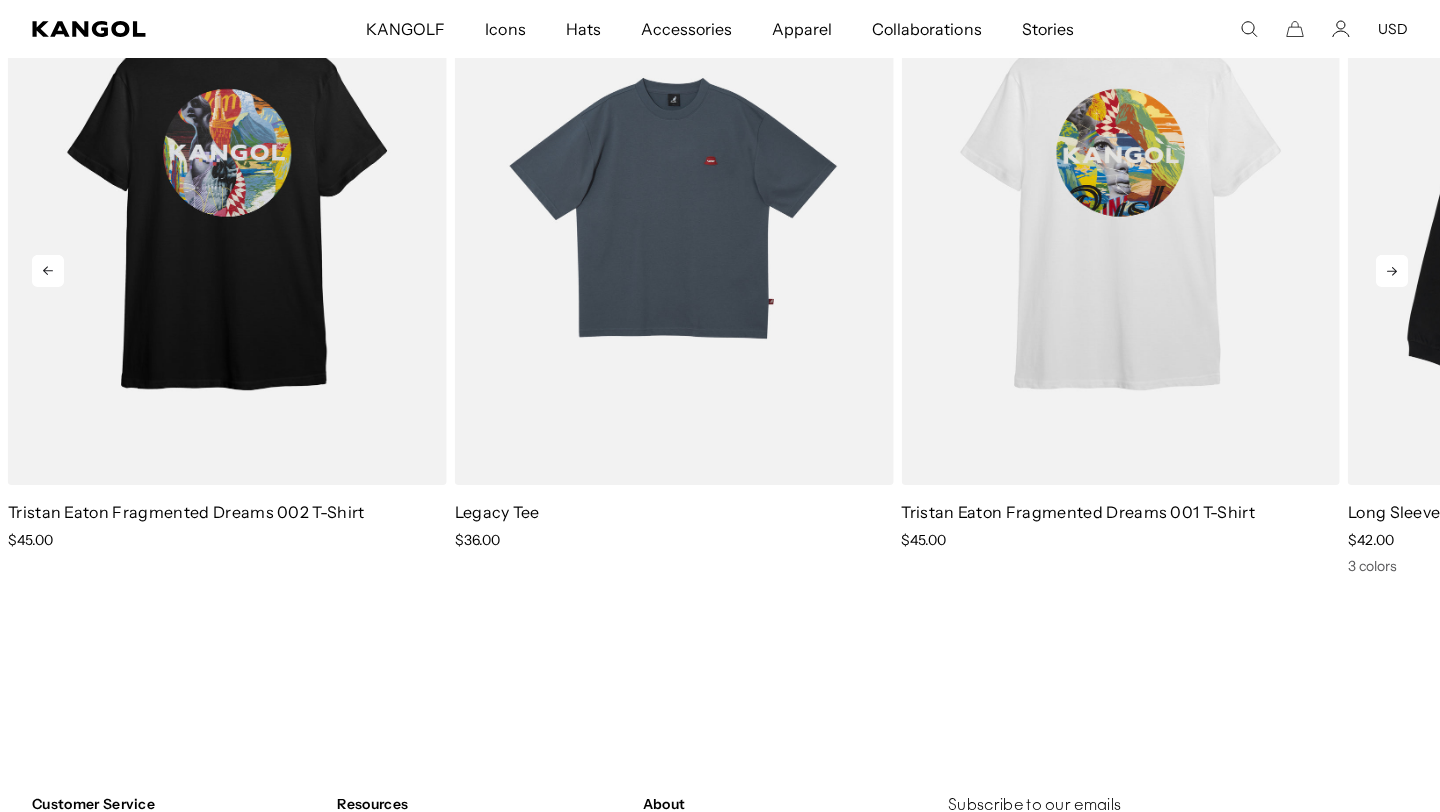 click 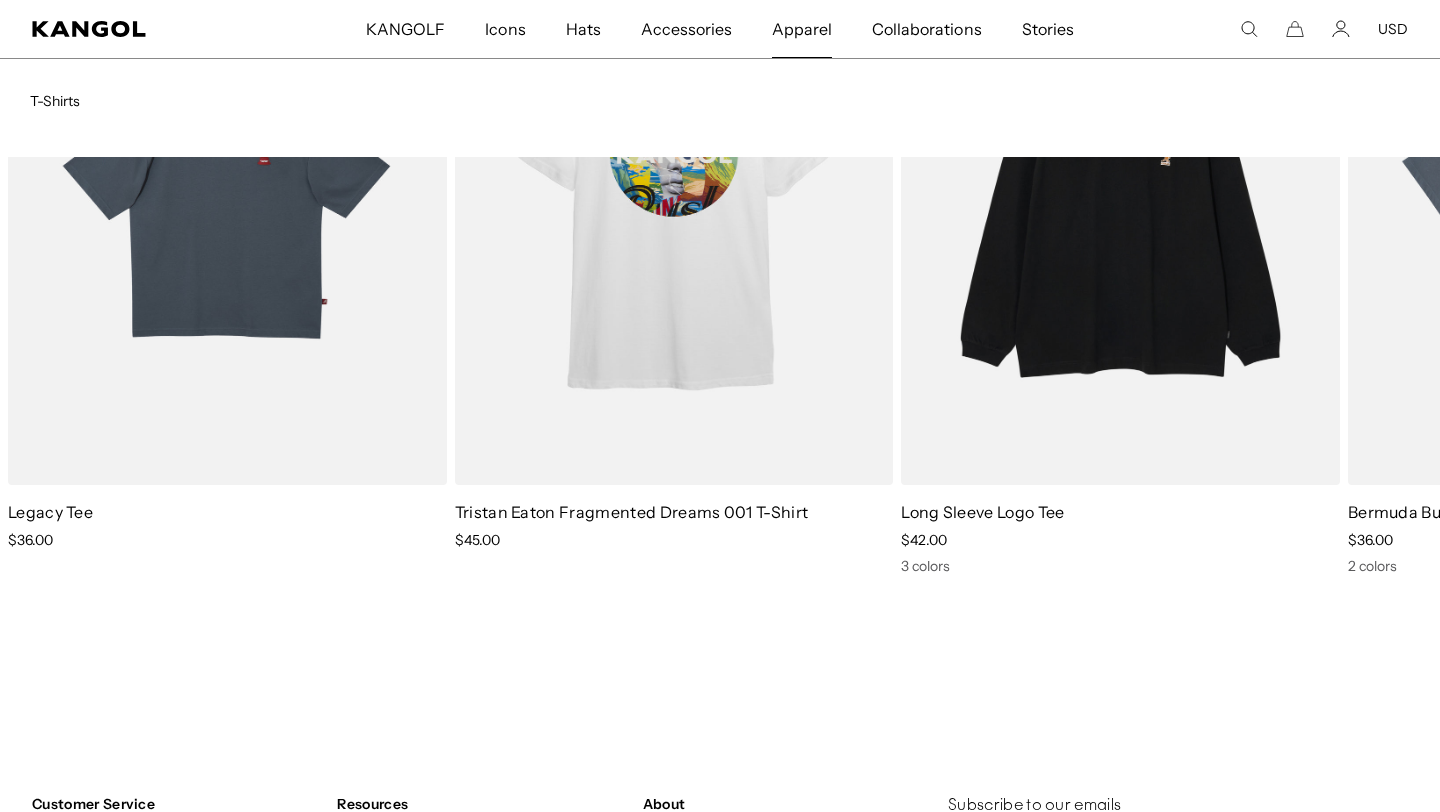 scroll, scrollTop: 0, scrollLeft: 0, axis: both 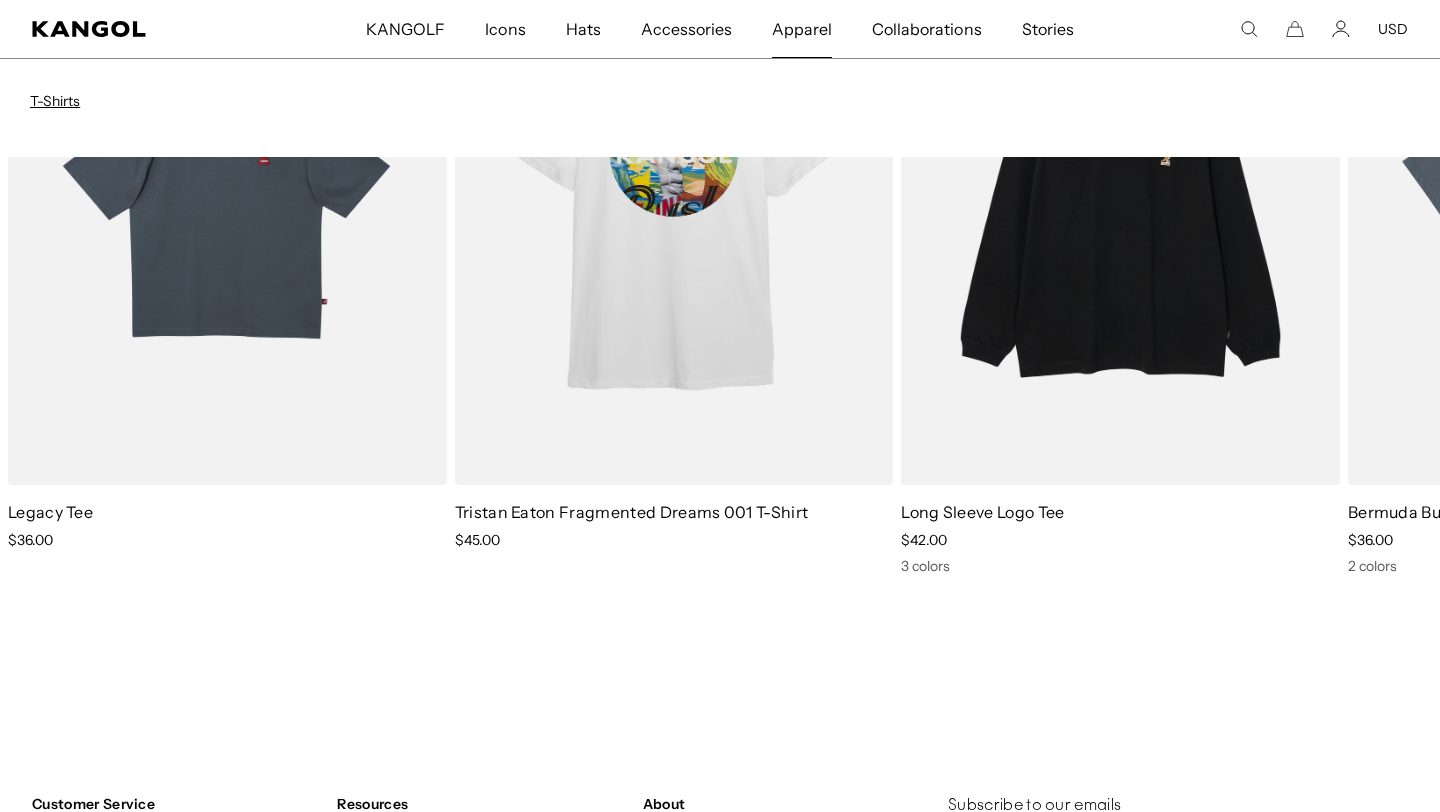 click on "T-Shirts" at bounding box center [55, 101] 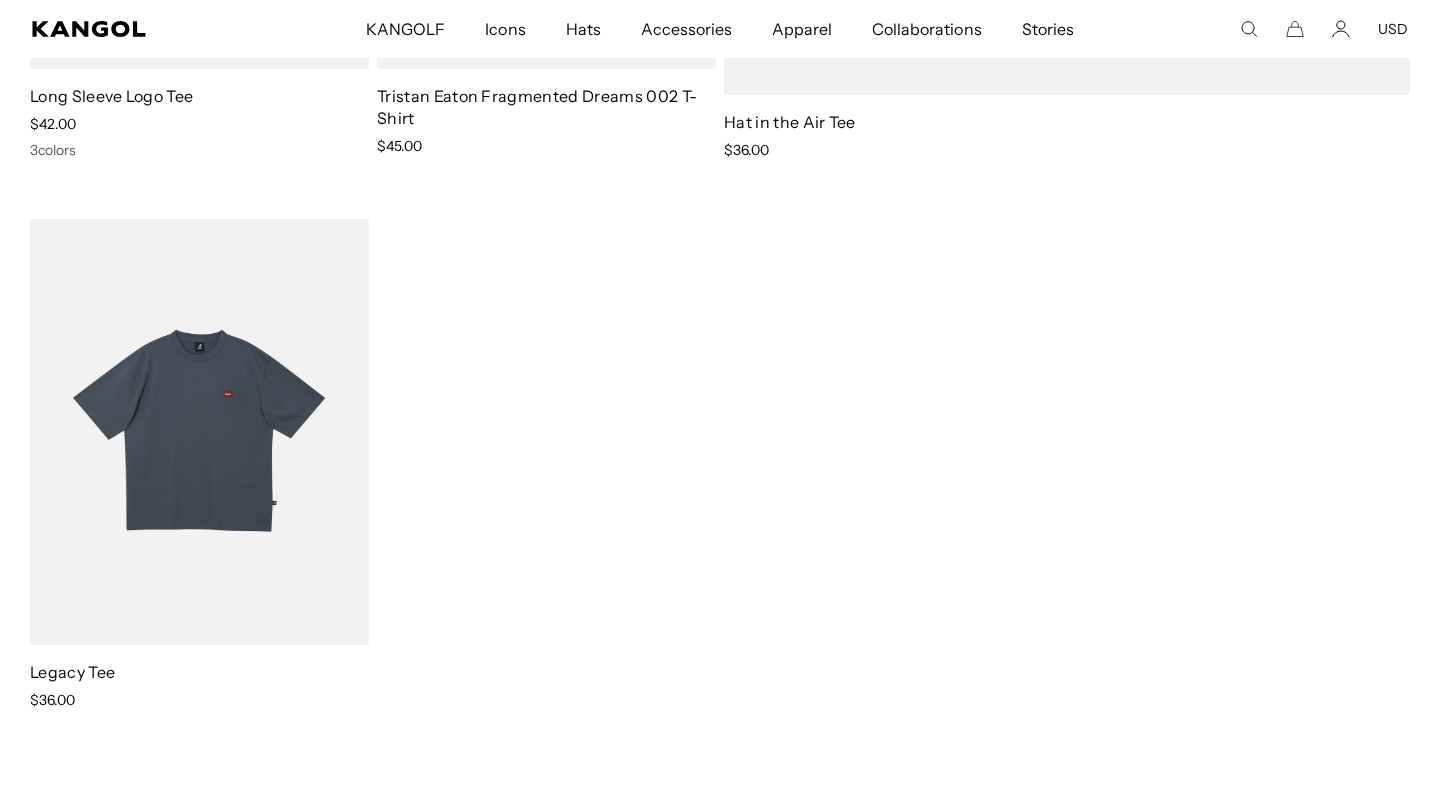 scroll, scrollTop: 1156, scrollLeft: 0, axis: vertical 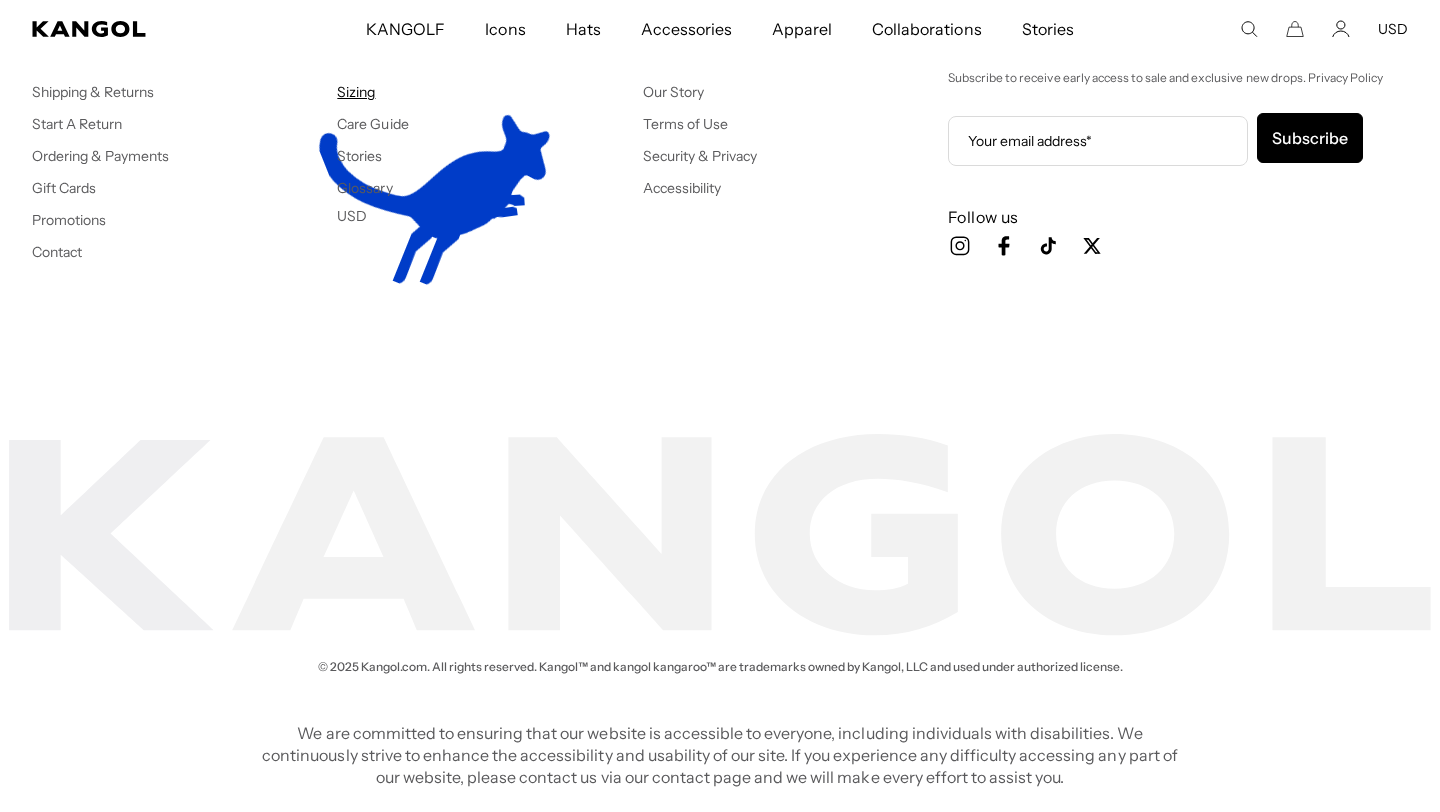 click on "Sizing" at bounding box center [356, 92] 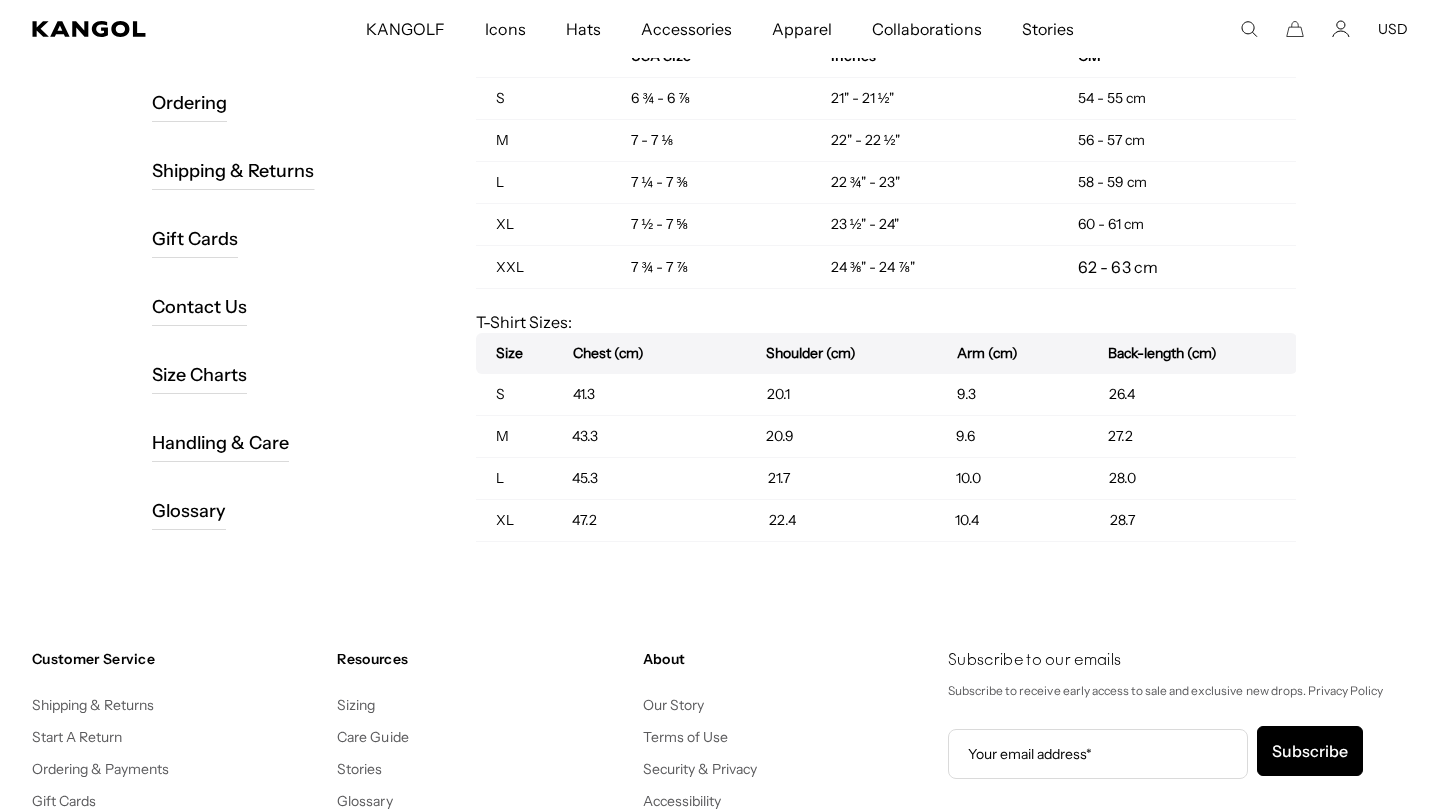 scroll, scrollTop: 350, scrollLeft: 0, axis: vertical 